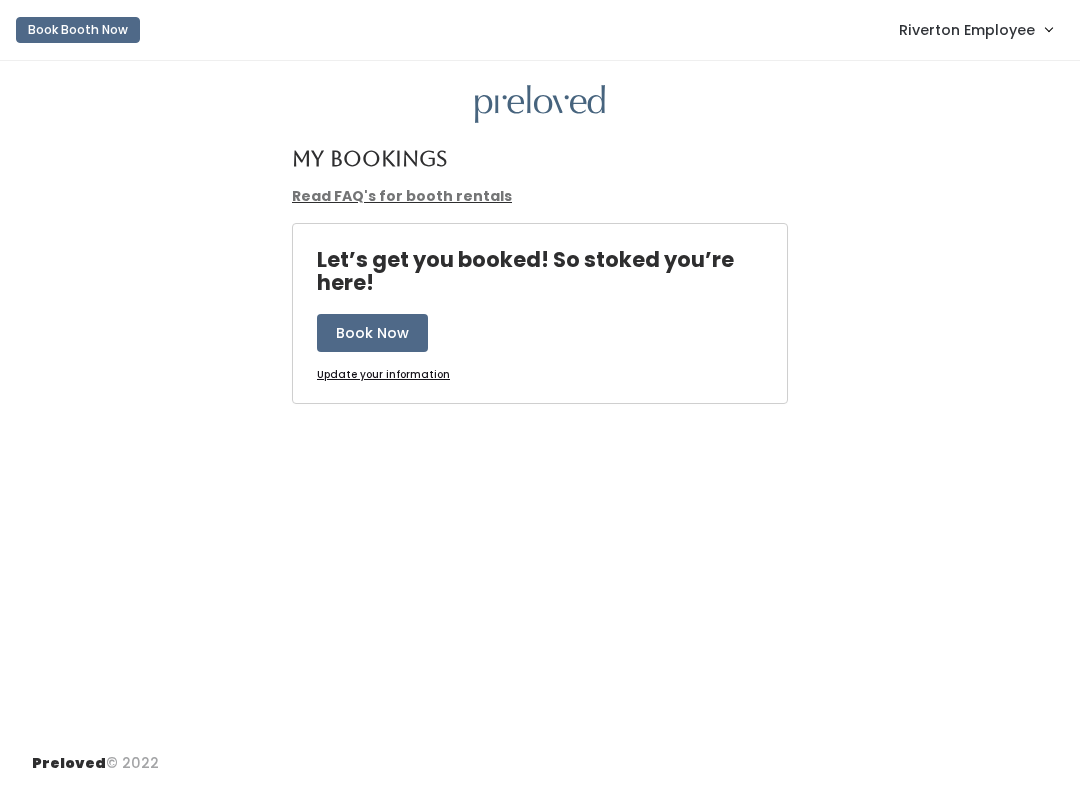 scroll, scrollTop: 0, scrollLeft: 0, axis: both 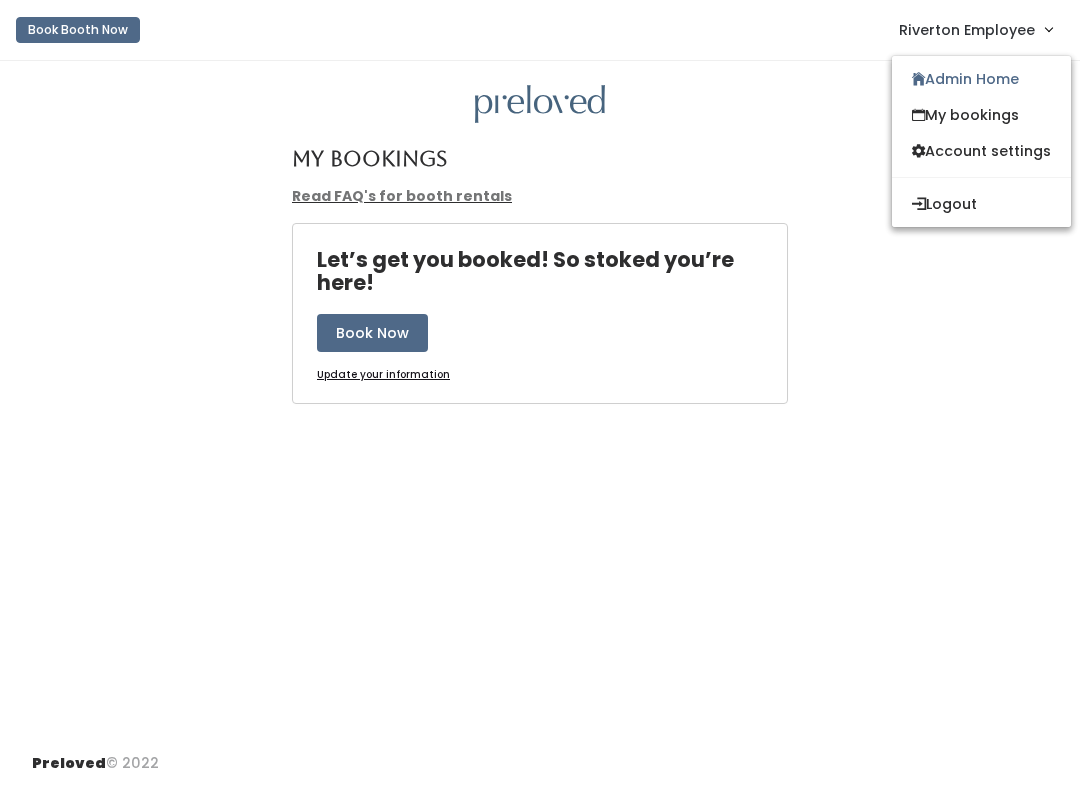 click on "My bookings" at bounding box center (981, 115) 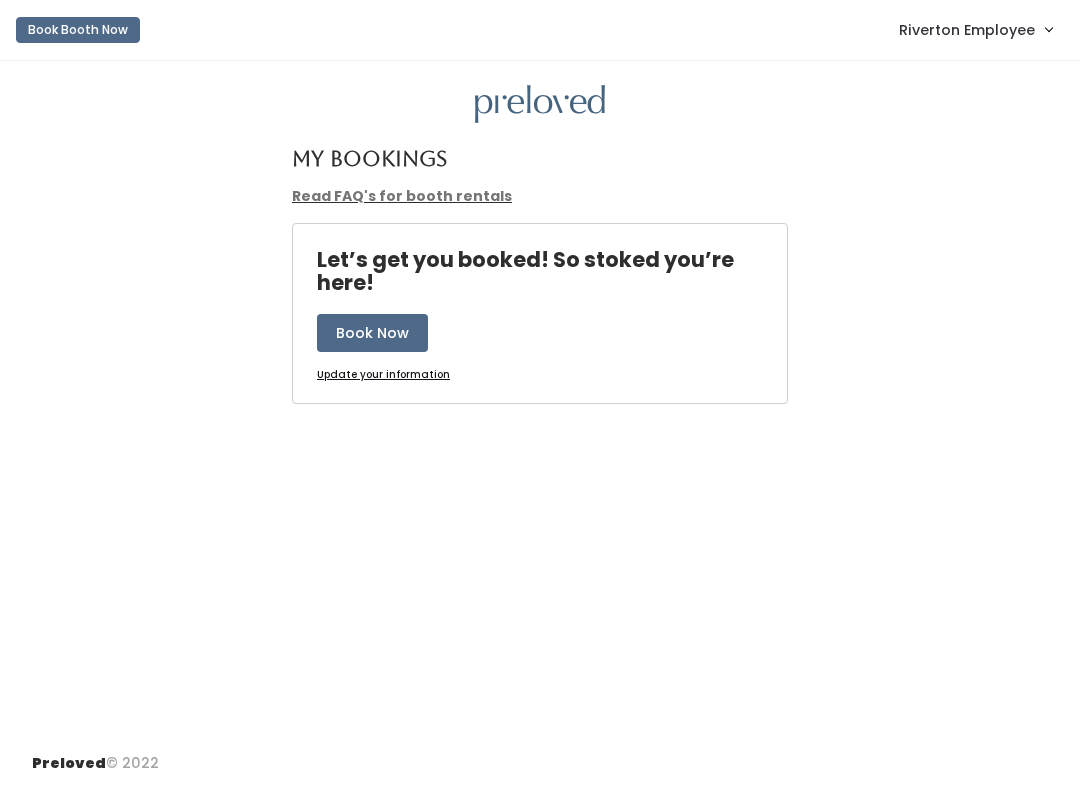 scroll, scrollTop: 0, scrollLeft: 0, axis: both 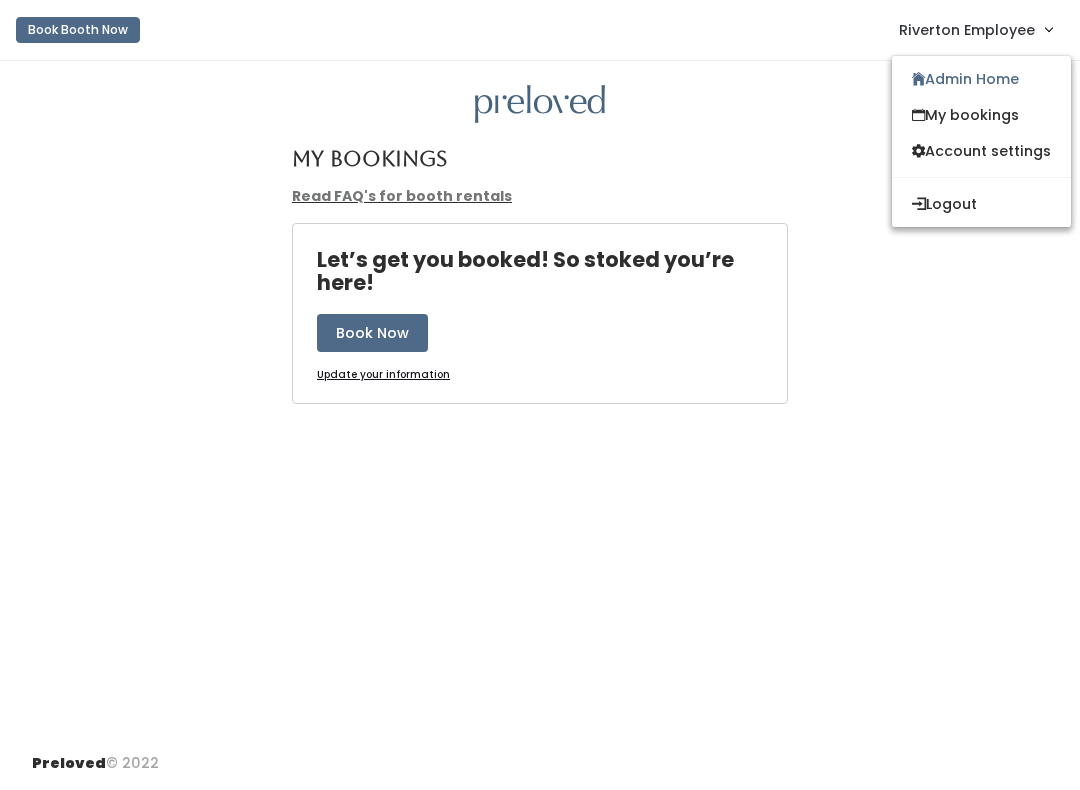 click on "Riverton Employee" at bounding box center [975, 29] 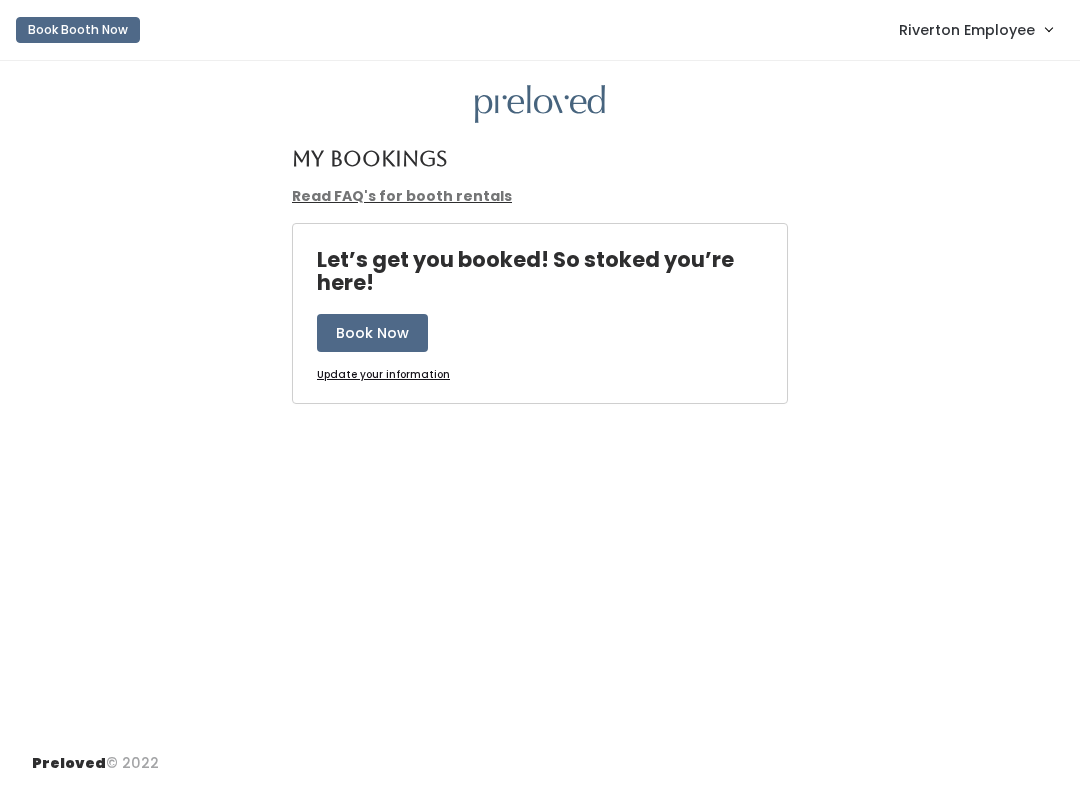 click on "Riverton Employee" at bounding box center (967, 30) 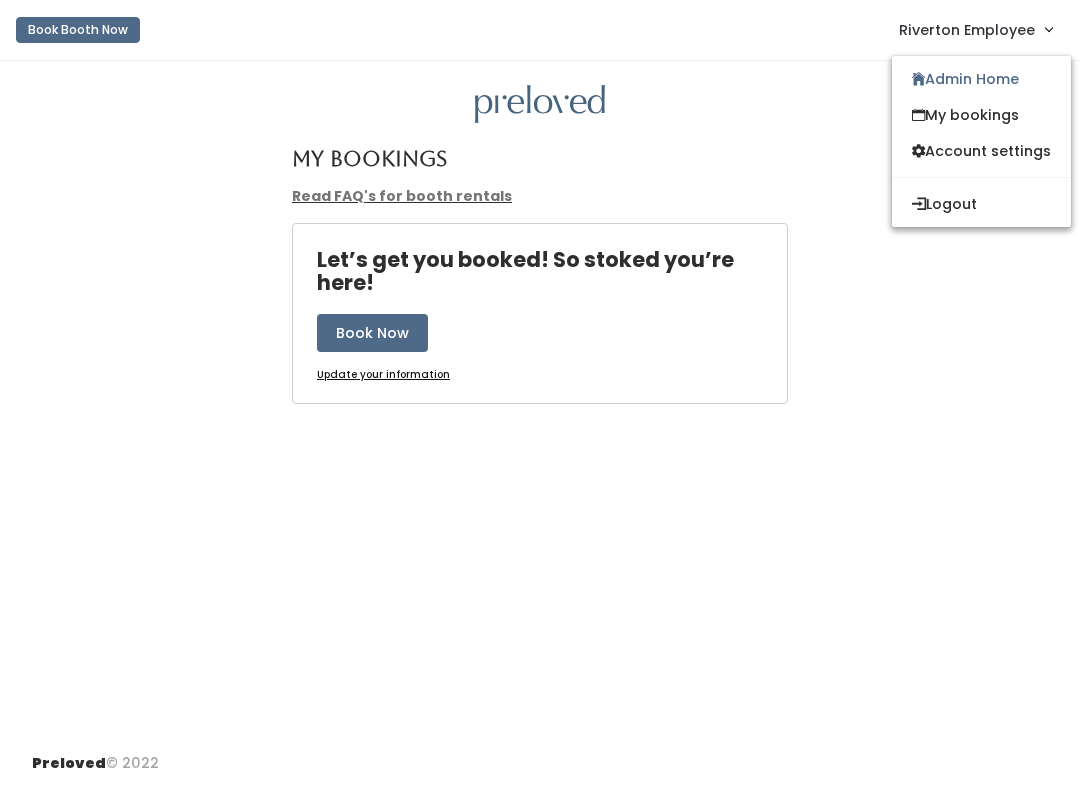 click on "Admin Home" at bounding box center [981, 79] 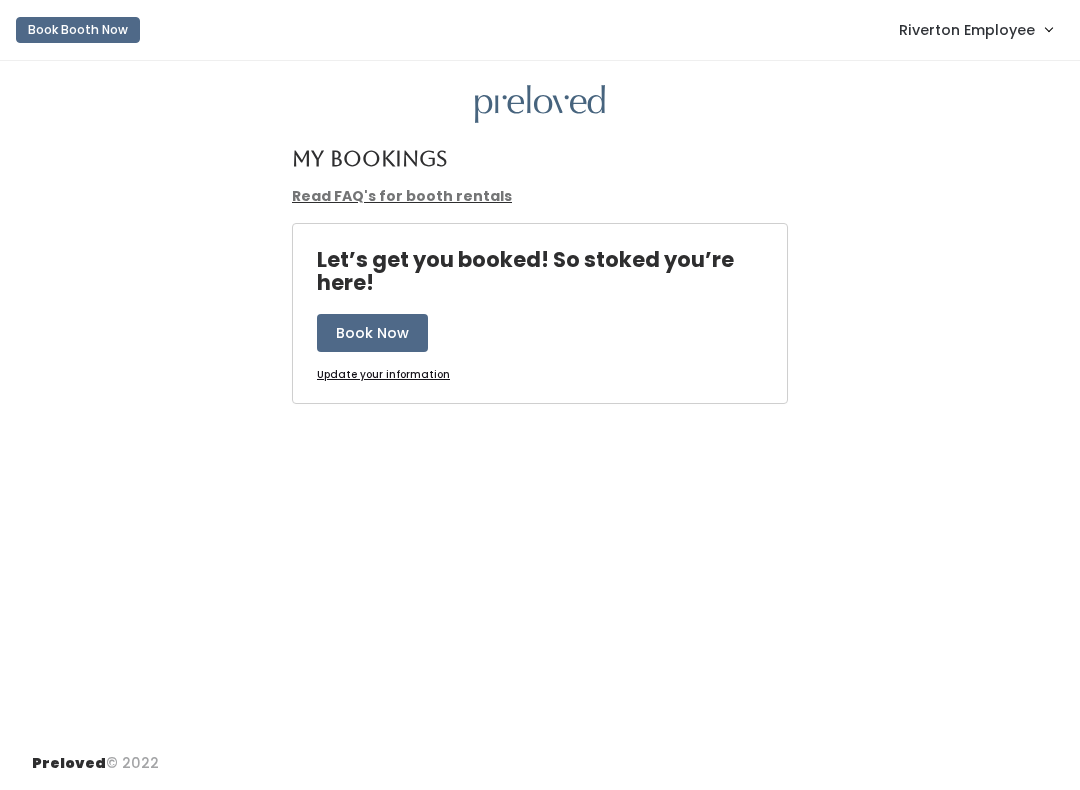 click on "Riverton Employee" at bounding box center [967, 30] 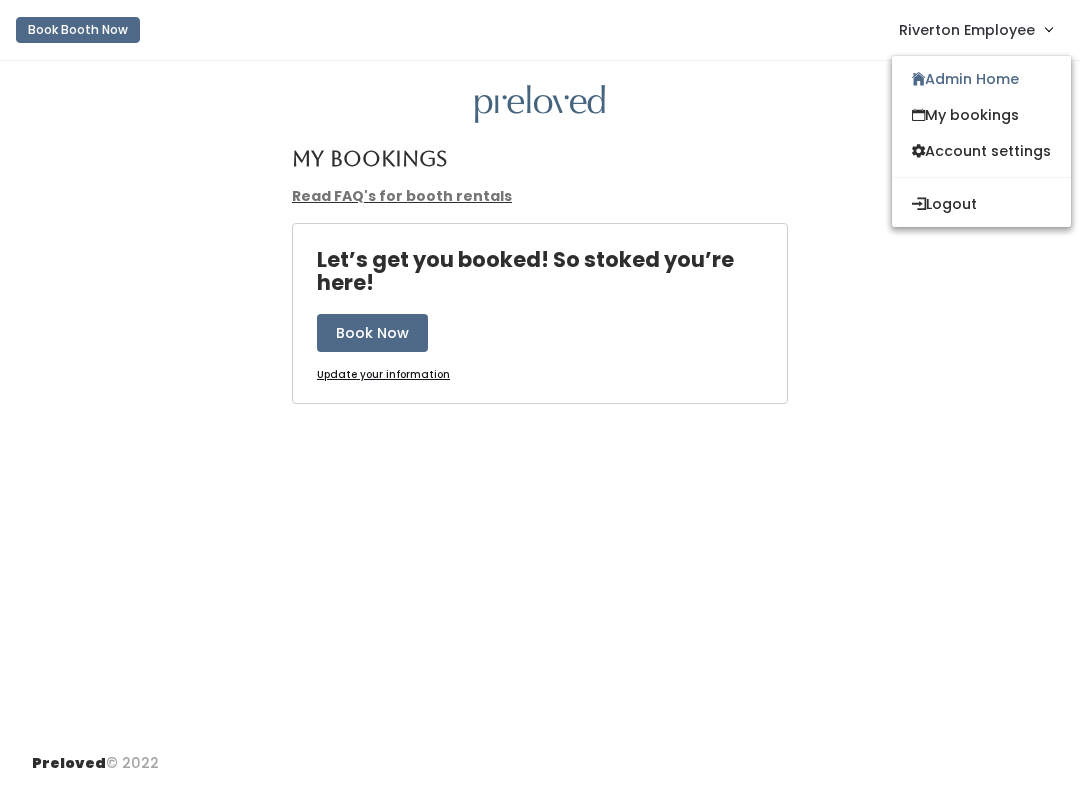 click on "My bookings" at bounding box center (981, 115) 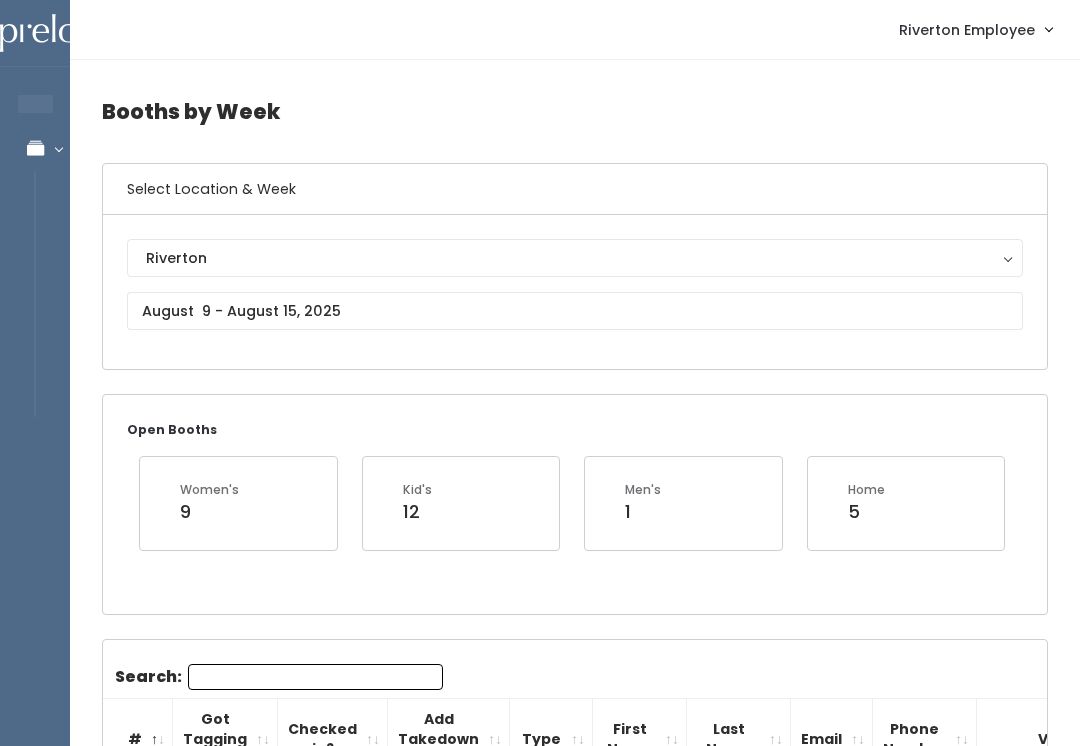 scroll, scrollTop: 0, scrollLeft: 0, axis: both 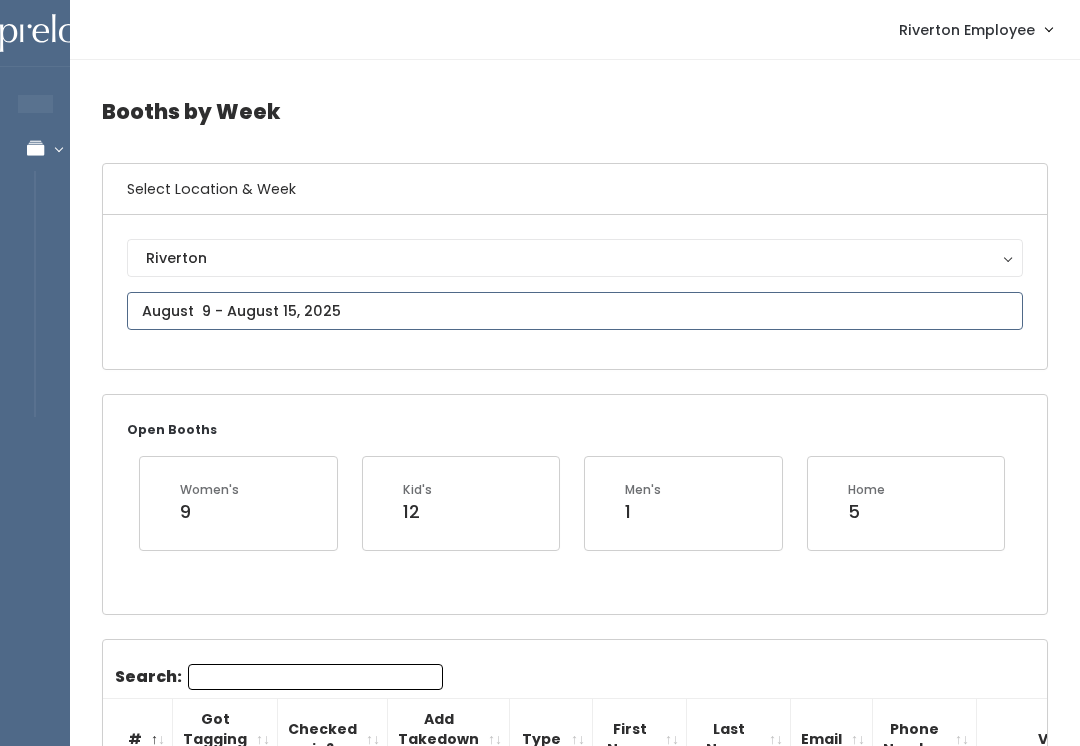click on "EMPLOYEES
Manage Bookings
Booths by Week
All Bookings
Bookings with Booths
Booth Discounts
Seller Check-in
Riverton Employee
Admin Home
My bookings
Logout" at bounding box center [540, 1879] 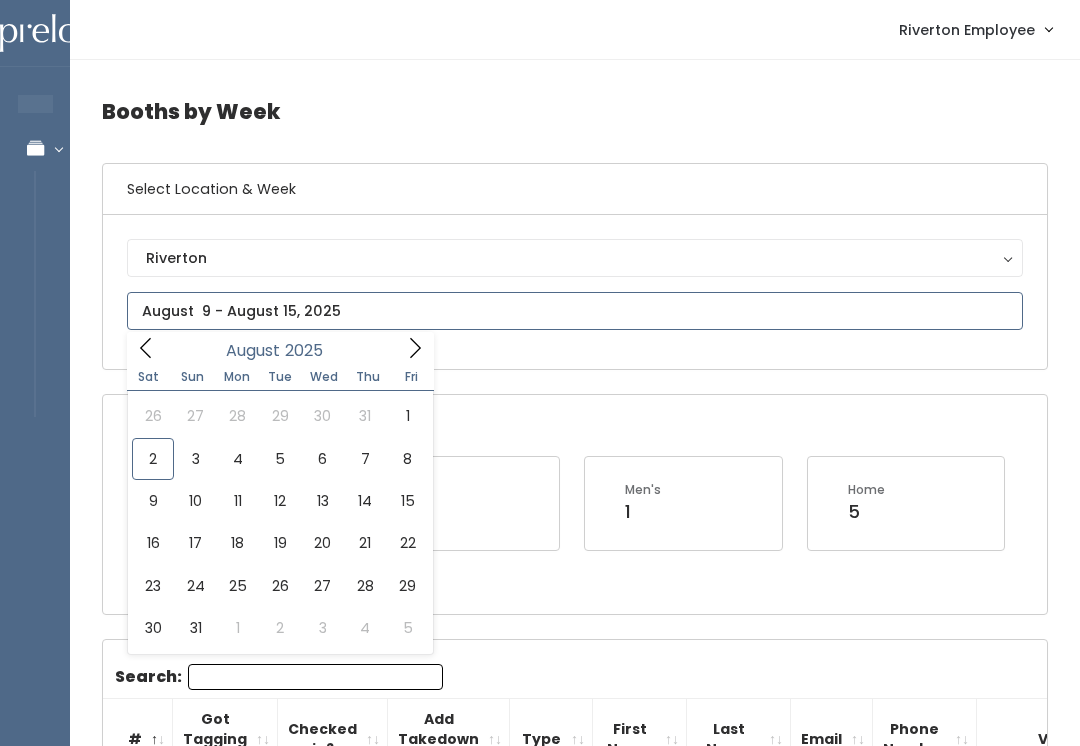 type on "[DATE] to [DATE]" 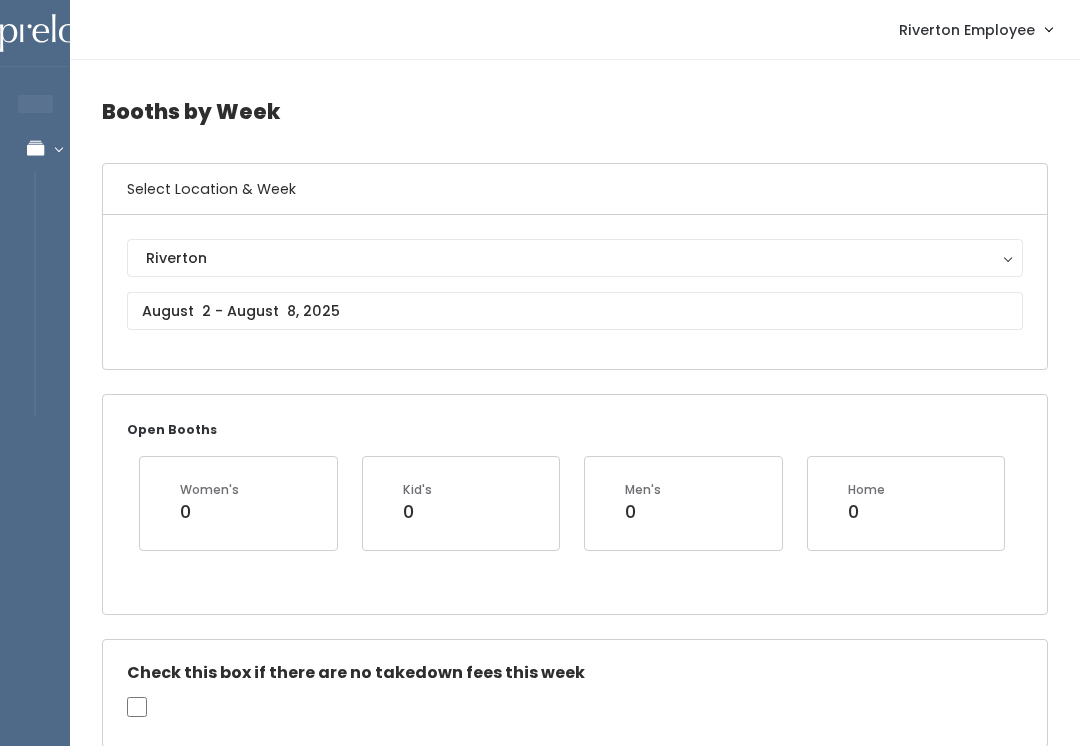 scroll, scrollTop: 0, scrollLeft: 0, axis: both 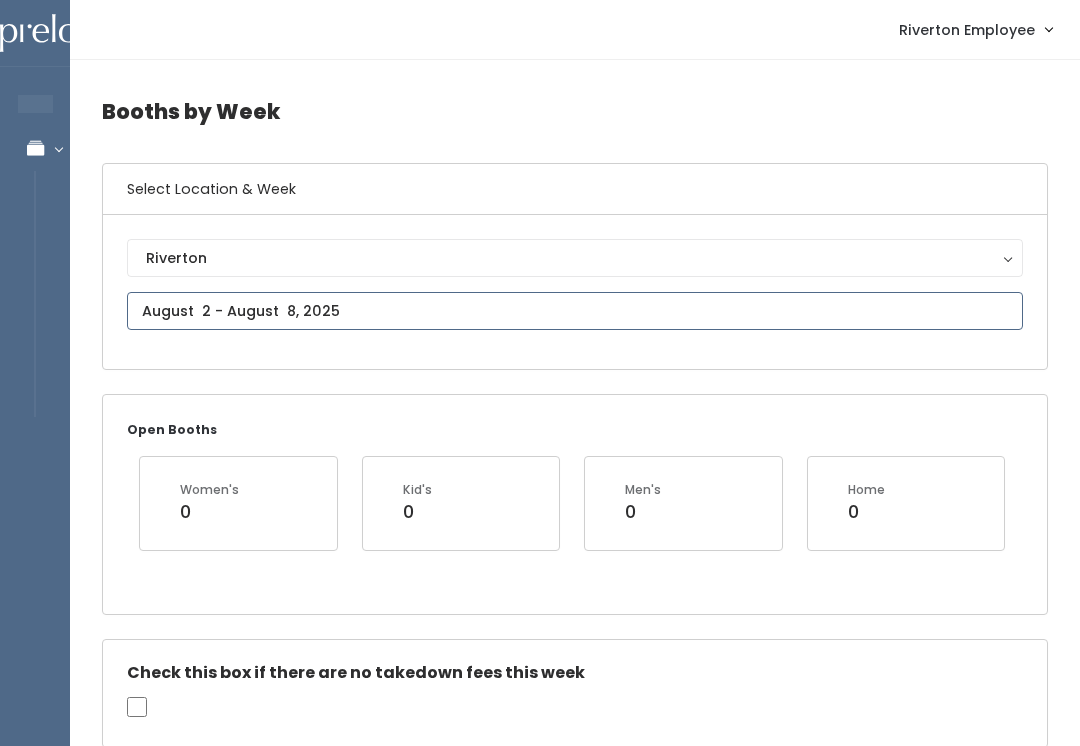 click at bounding box center (575, 311) 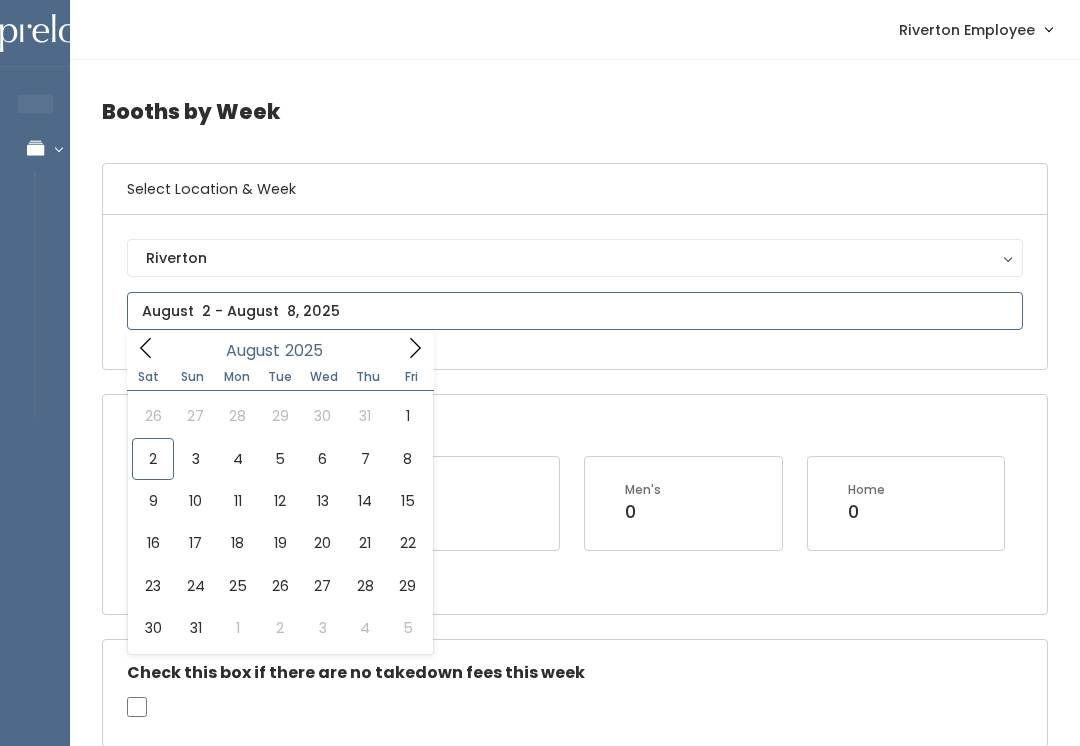 type on "August 2 to August 8" 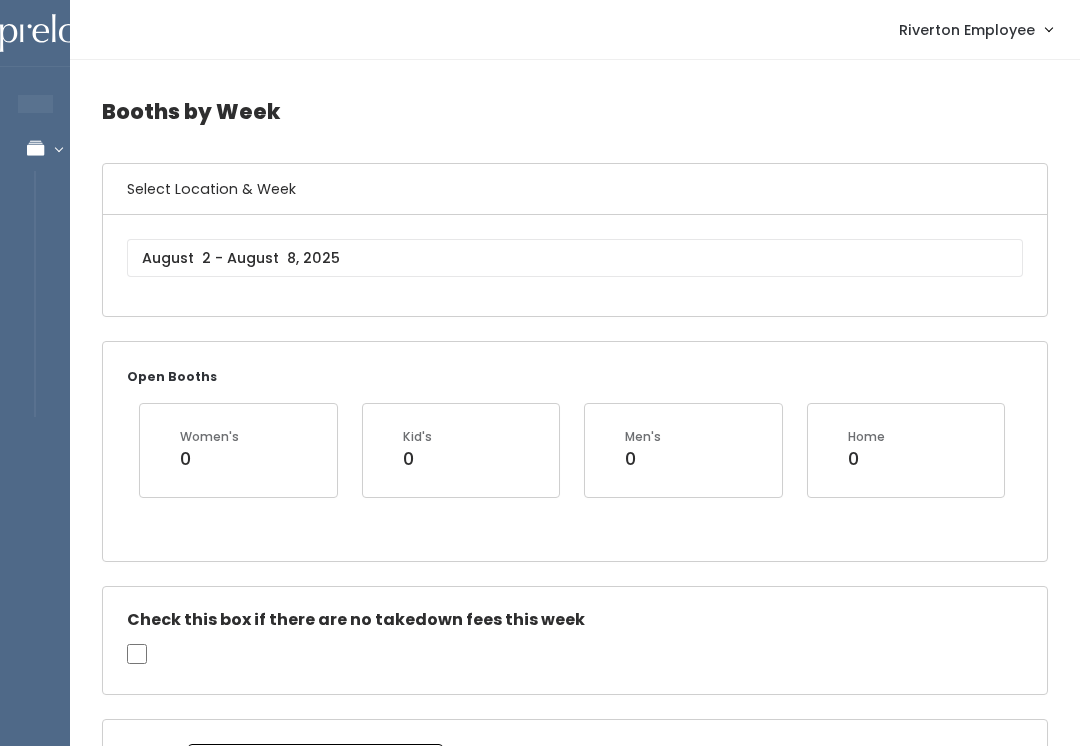 scroll, scrollTop: 0, scrollLeft: 0, axis: both 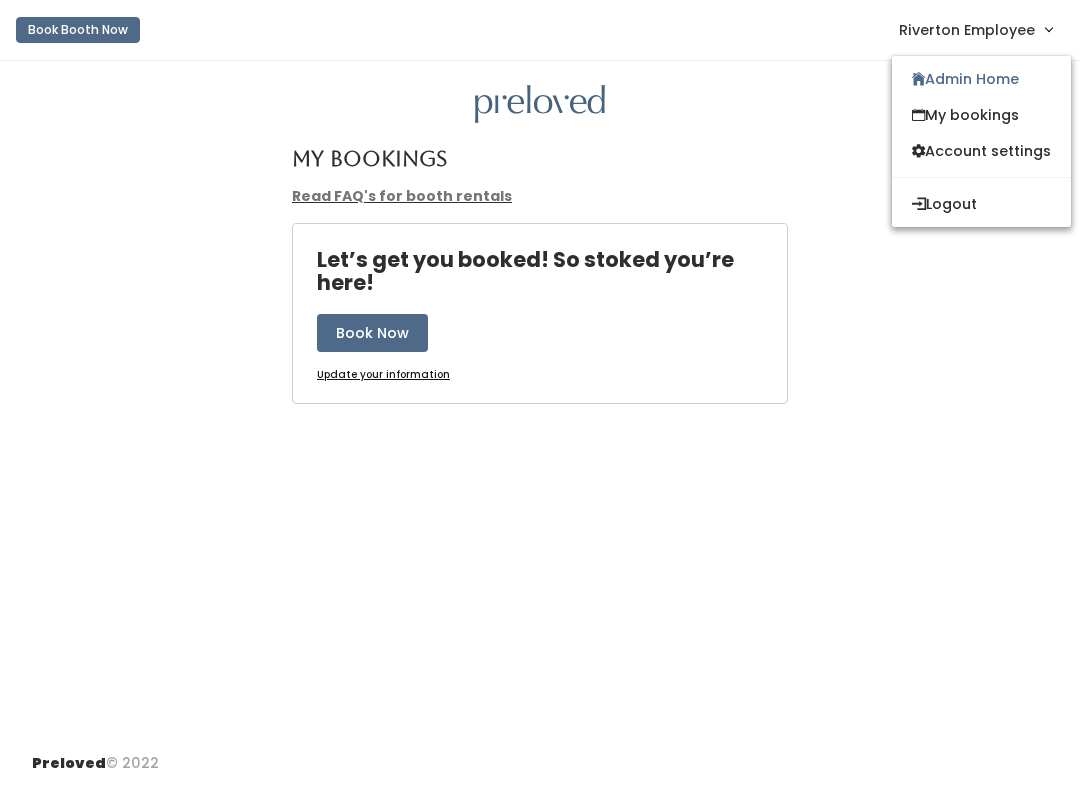 click on "Admin Home" at bounding box center (981, 79) 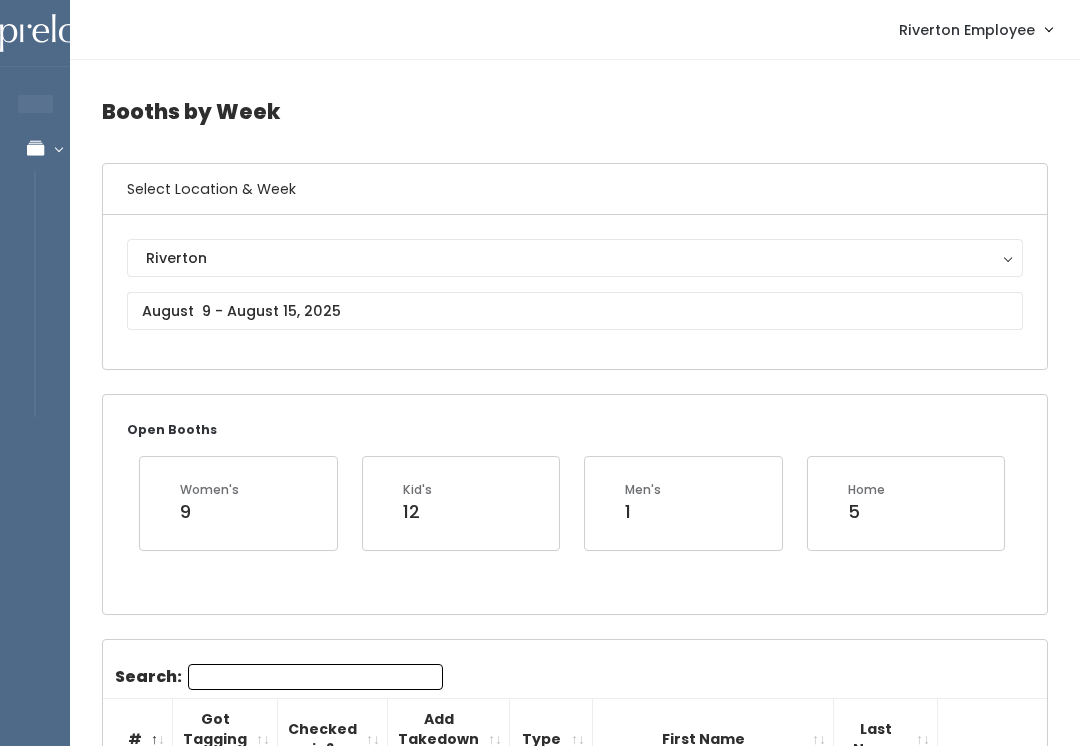 scroll, scrollTop: 0, scrollLeft: 0, axis: both 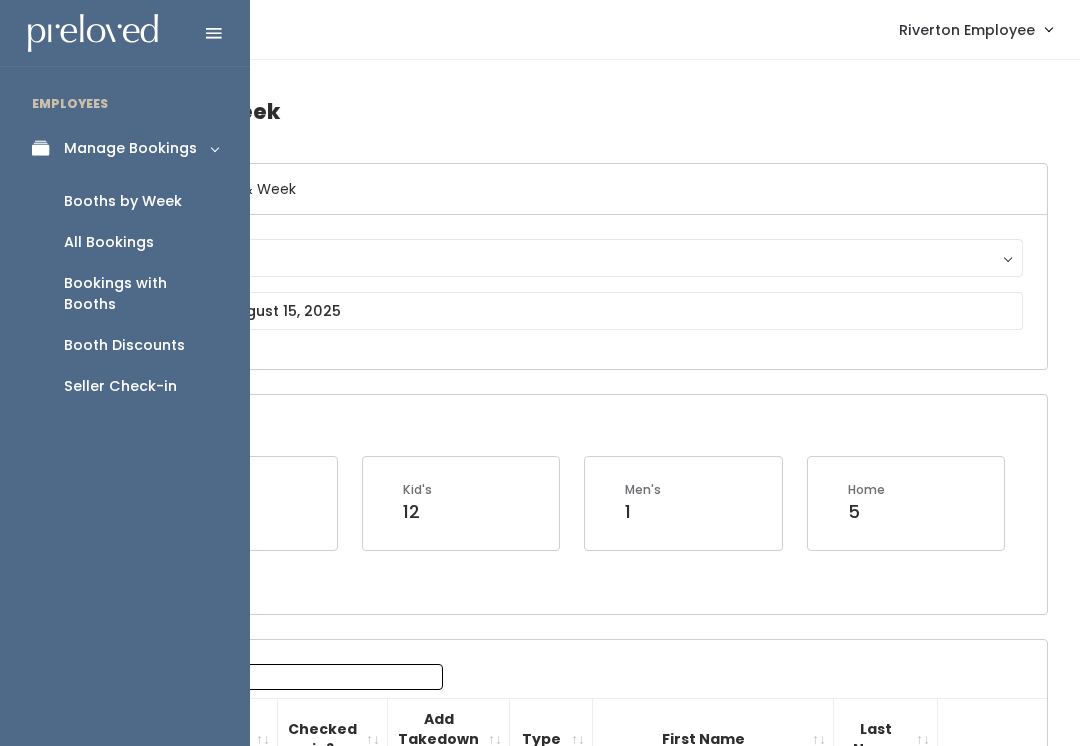 click on "Booths by Week" at bounding box center (123, 201) 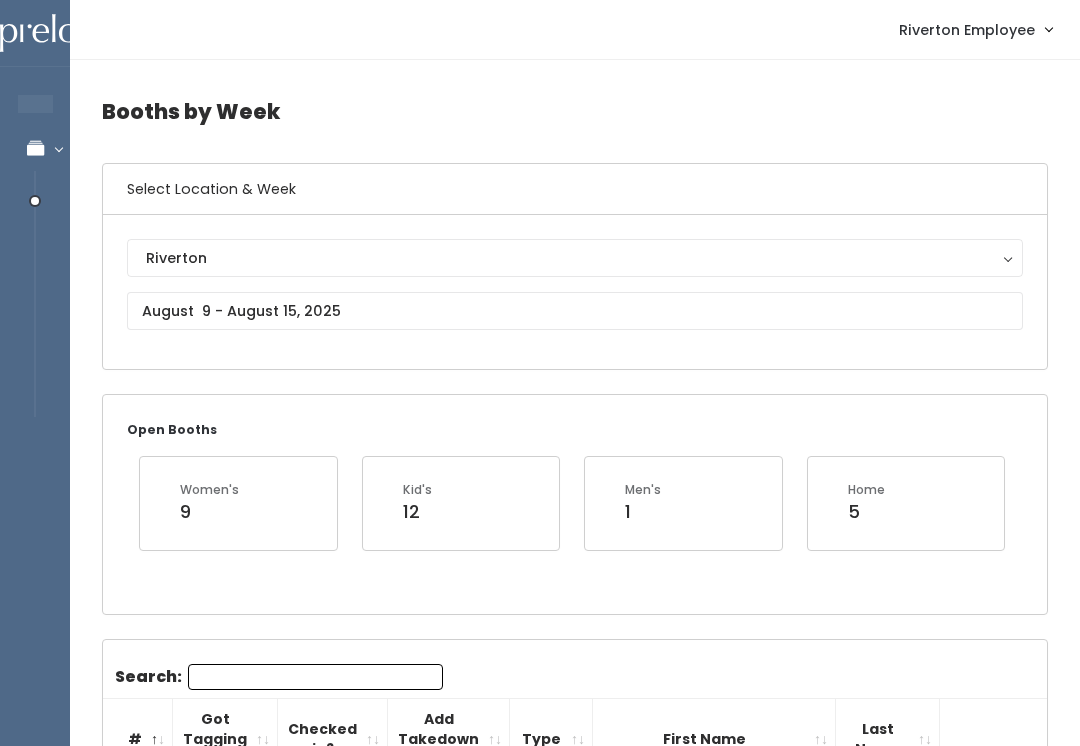 scroll, scrollTop: 0, scrollLeft: 0, axis: both 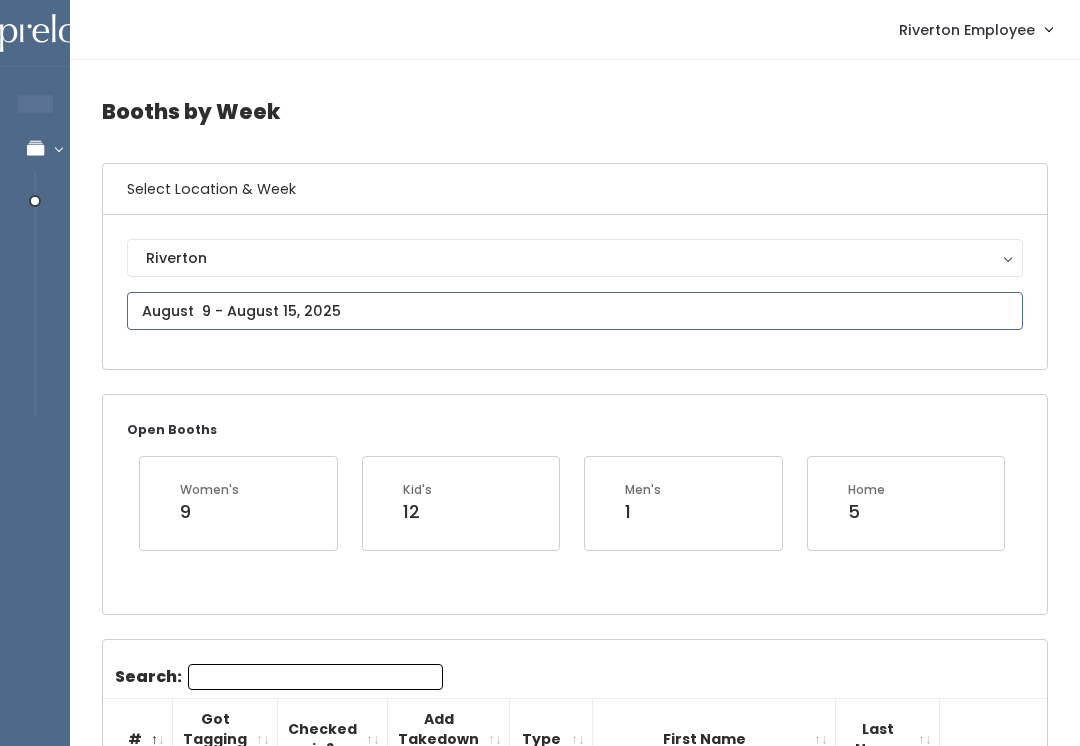 click at bounding box center [575, 311] 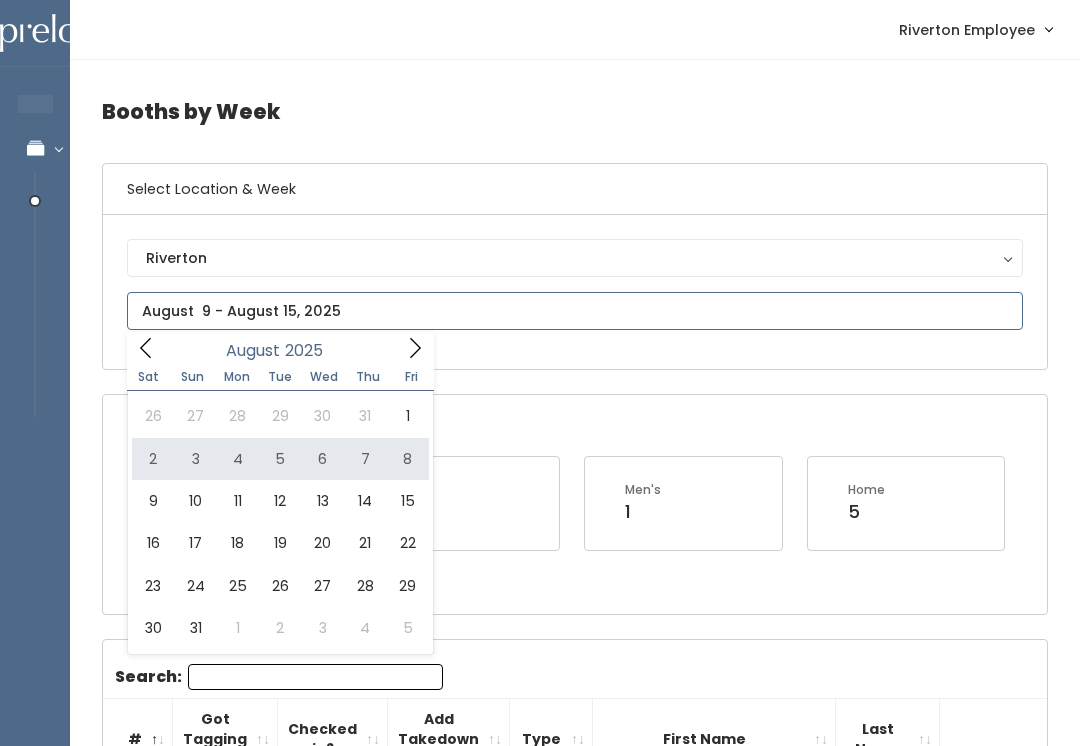 type on "August 2 to August 8" 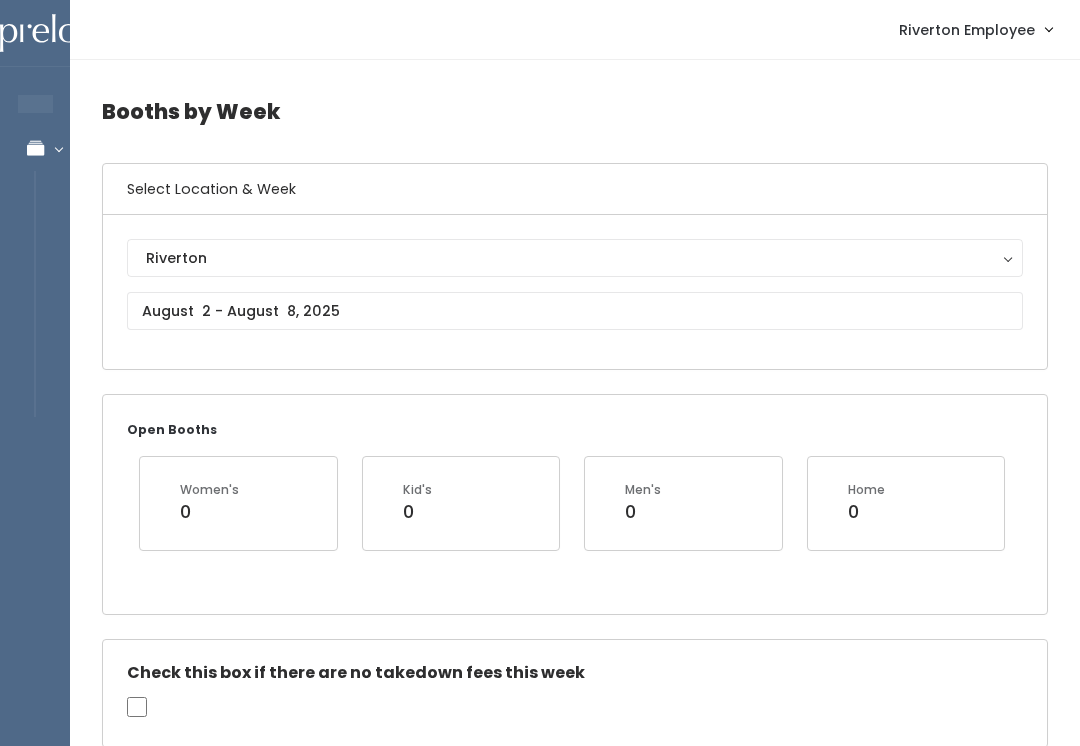 scroll, scrollTop: 0, scrollLeft: 0, axis: both 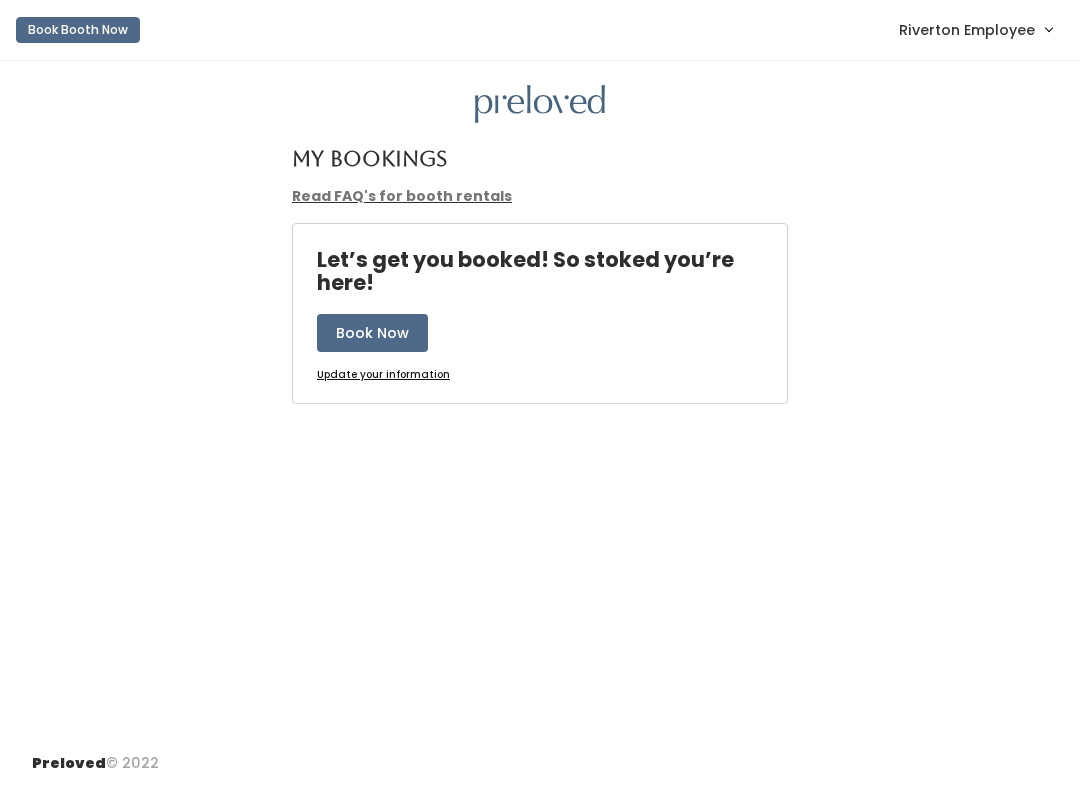 click on "Riverton Employee" at bounding box center (967, 30) 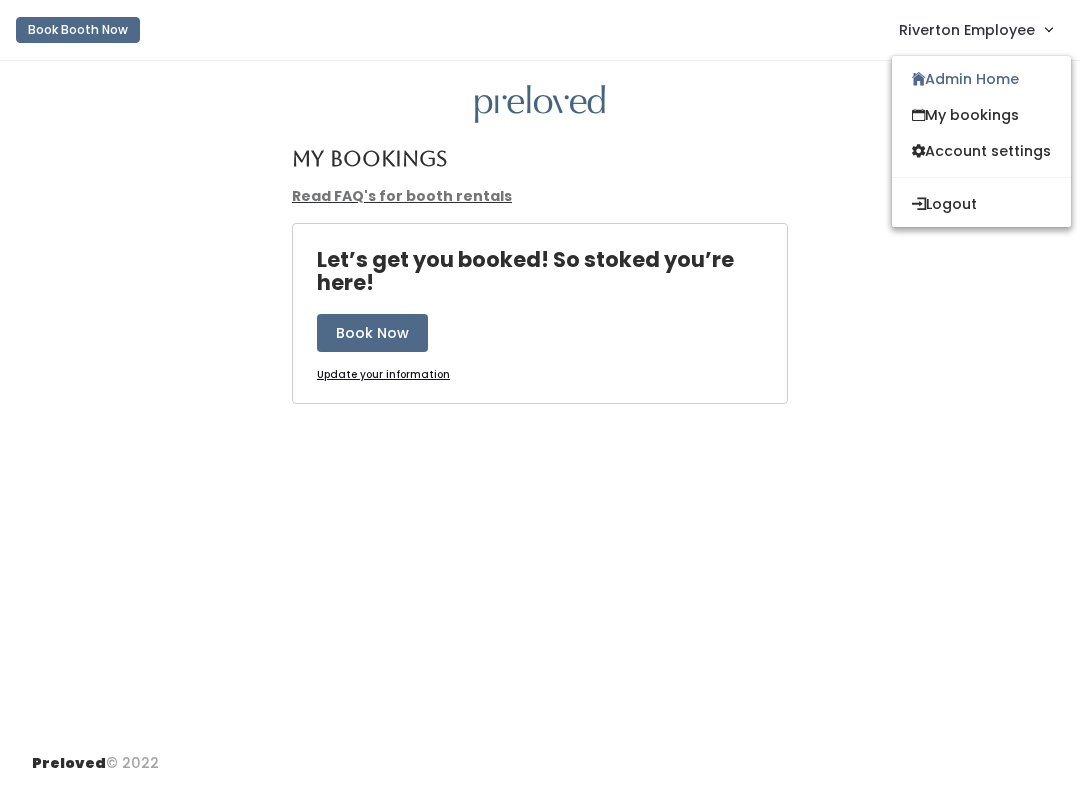 click on "My bookings" at bounding box center [981, 115] 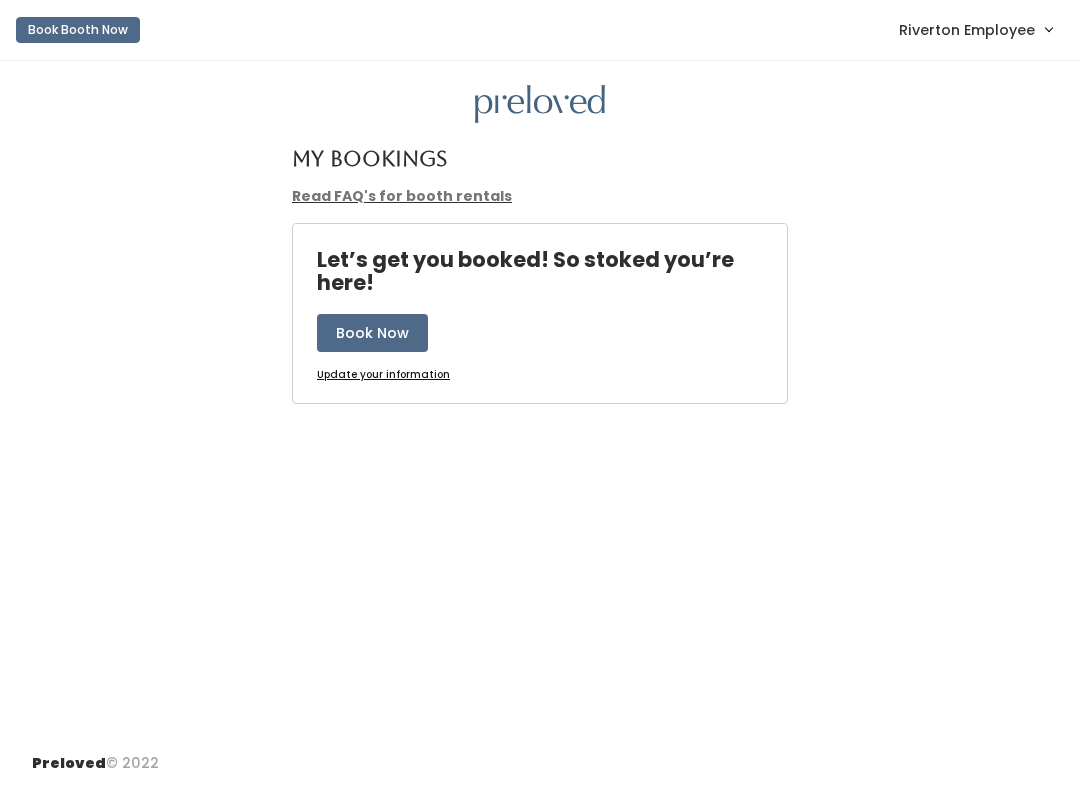 scroll, scrollTop: 0, scrollLeft: 0, axis: both 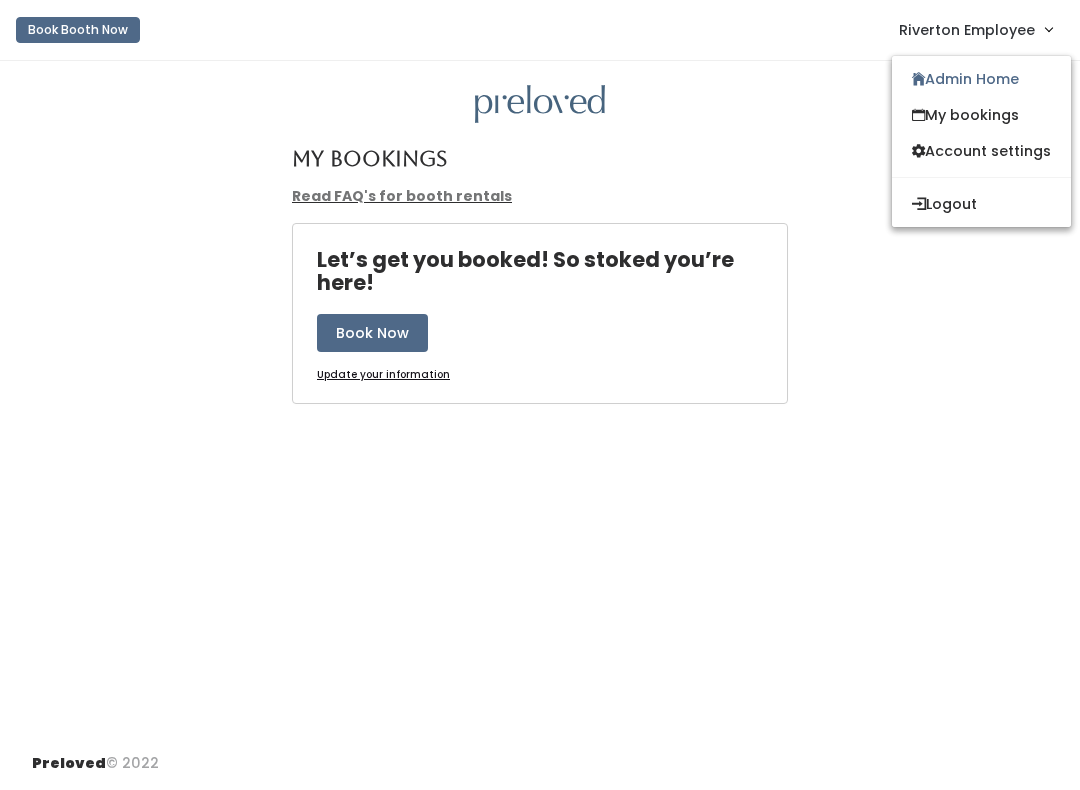 click on "My bookings" at bounding box center [981, 115] 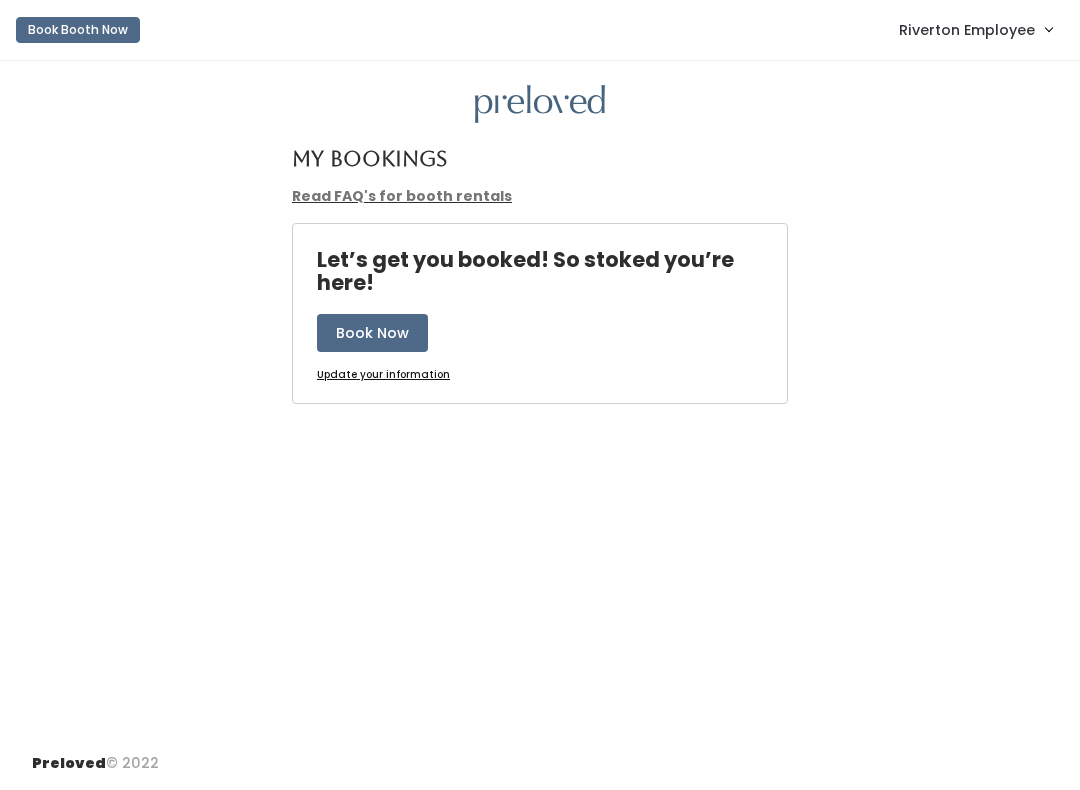 scroll, scrollTop: 0, scrollLeft: 0, axis: both 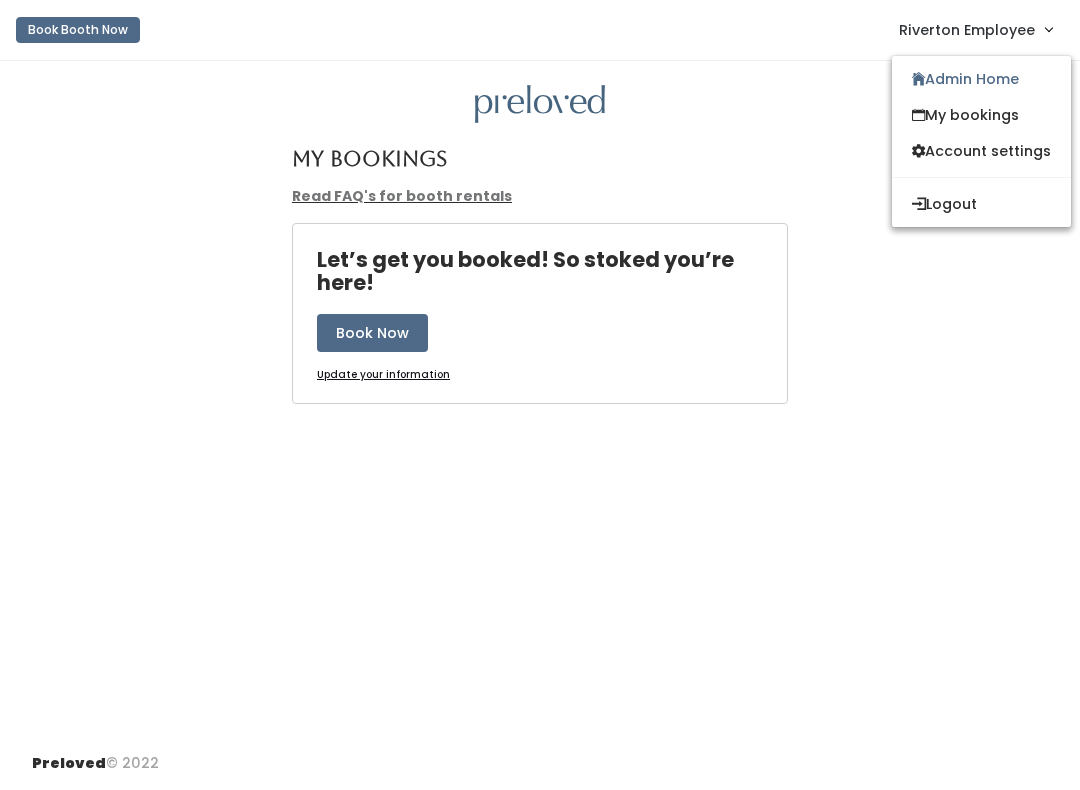 click on "Admin Home" at bounding box center (981, 79) 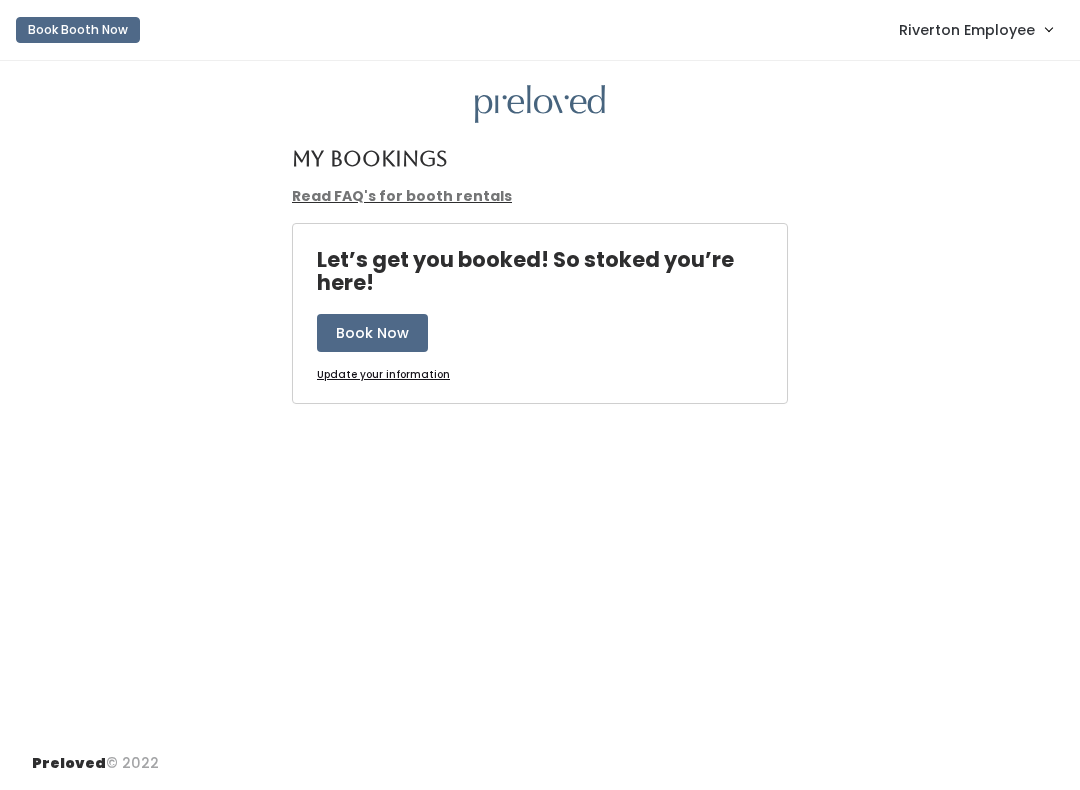 click on "Riverton Employee" at bounding box center (967, 30) 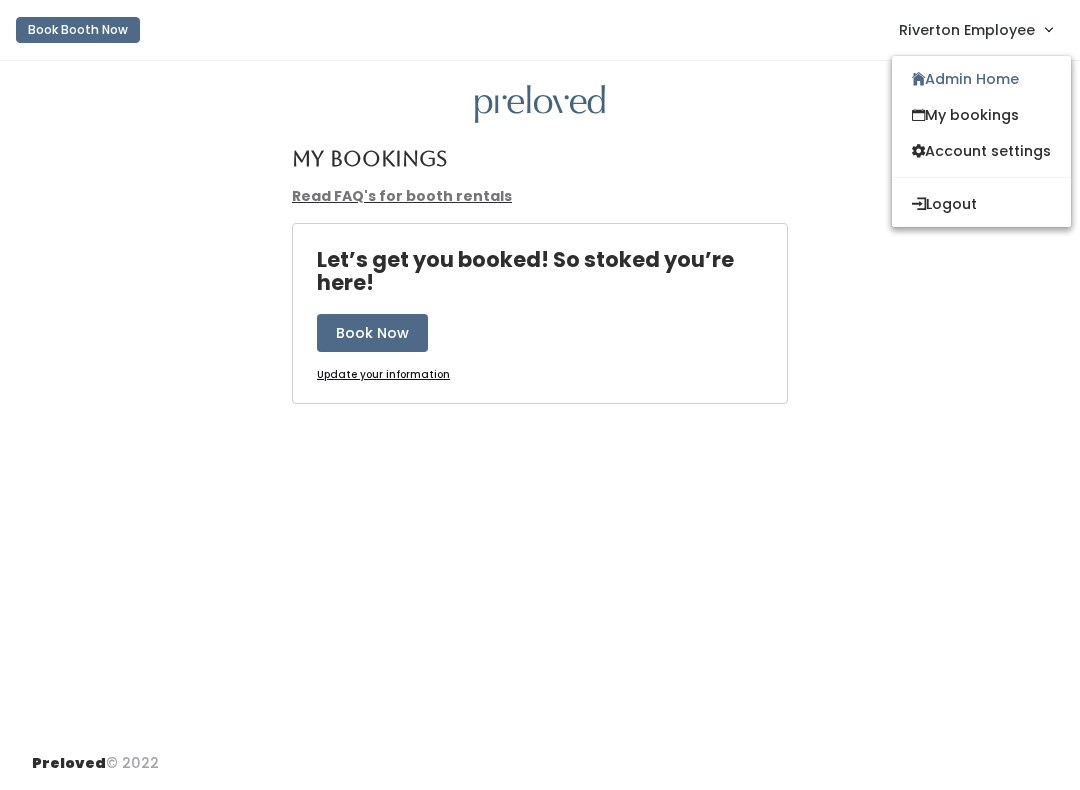 click on "My bookings" at bounding box center [981, 115] 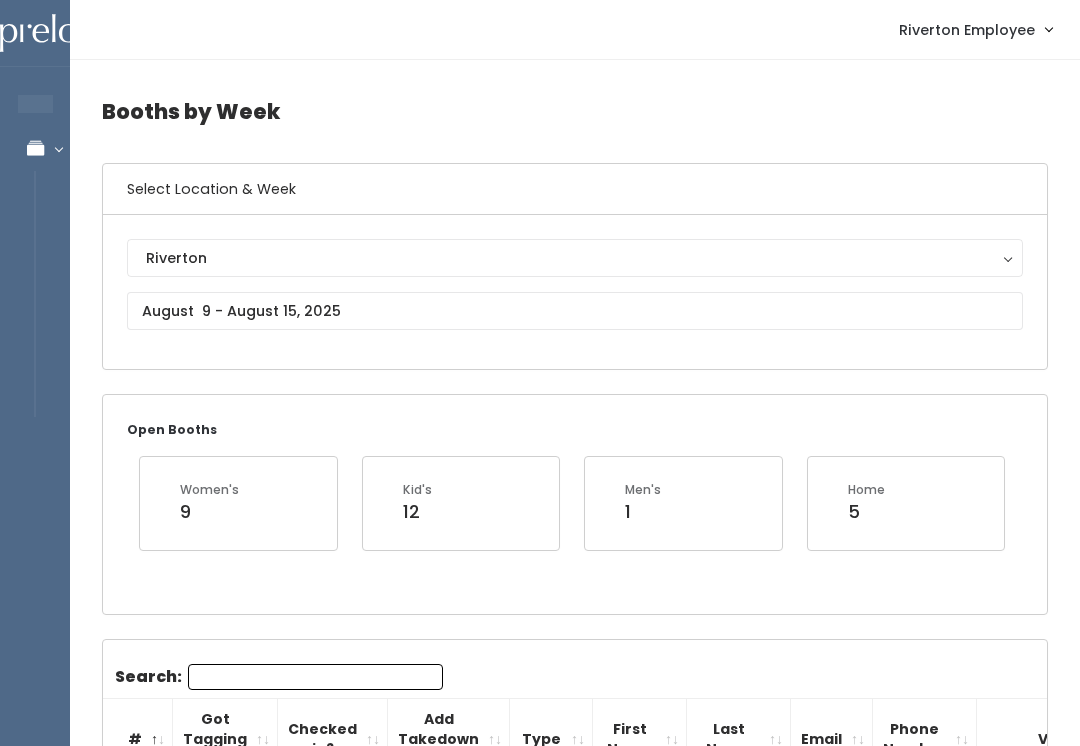 scroll, scrollTop: 0, scrollLeft: 0, axis: both 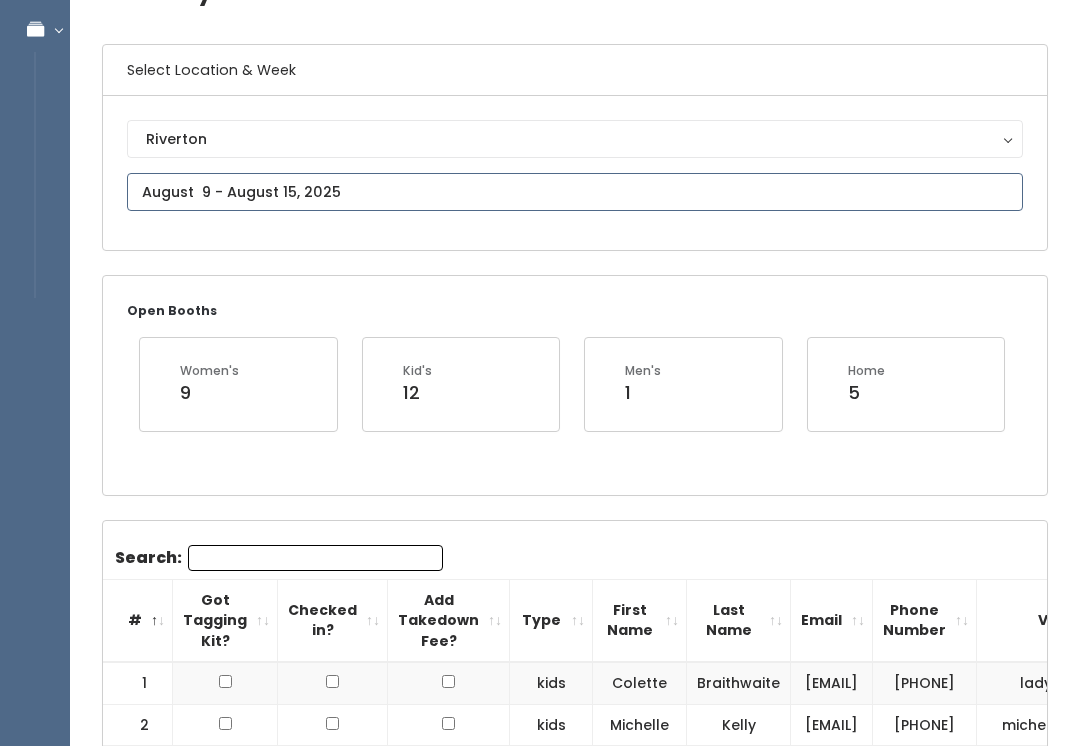 click at bounding box center (575, 192) 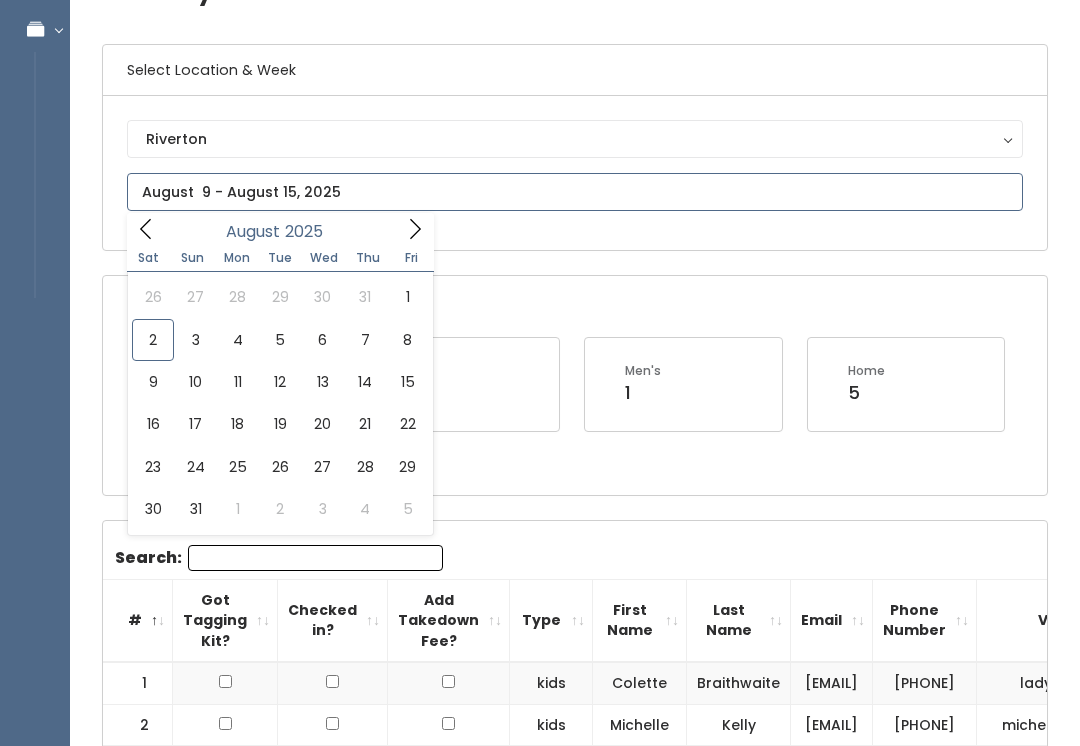 type on "August 2 to August 8" 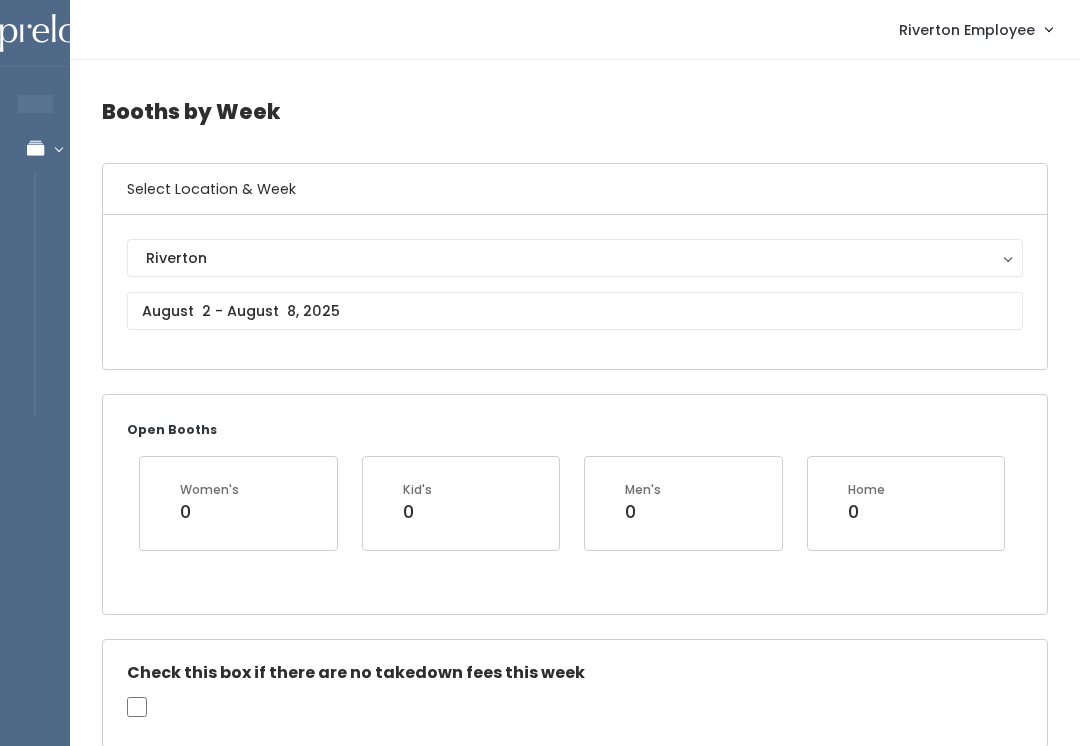 scroll, scrollTop: 0, scrollLeft: 0, axis: both 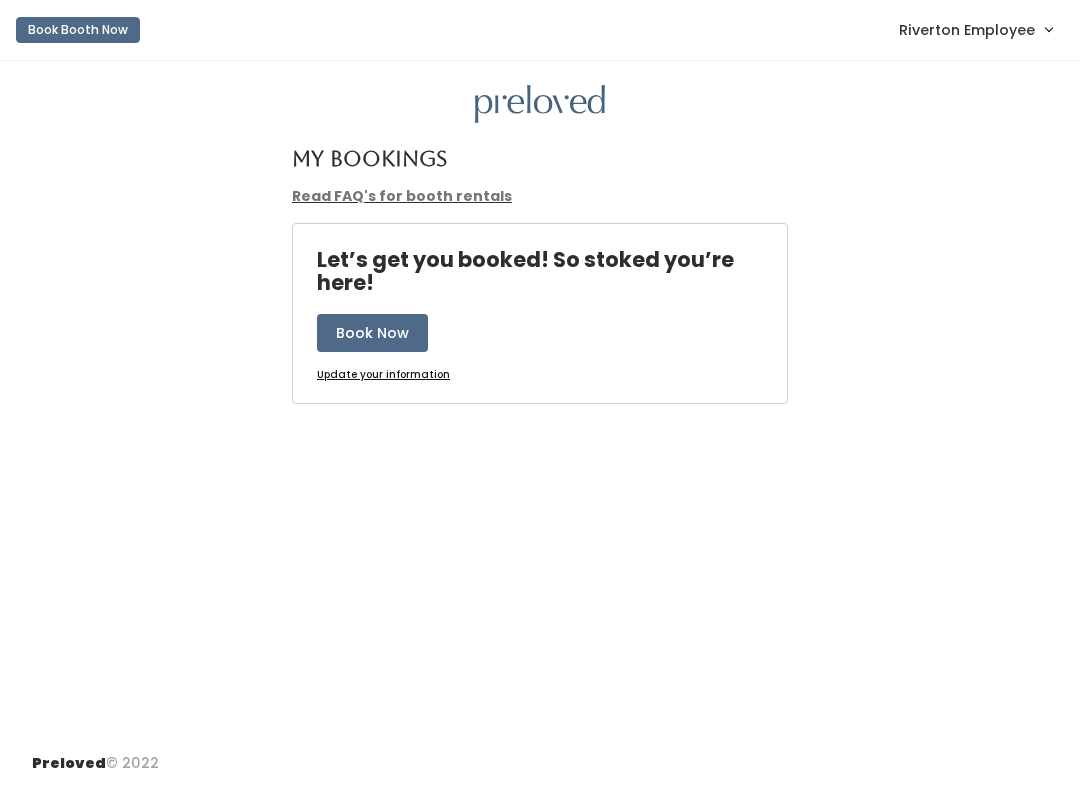click on "Riverton Employee" at bounding box center [967, 30] 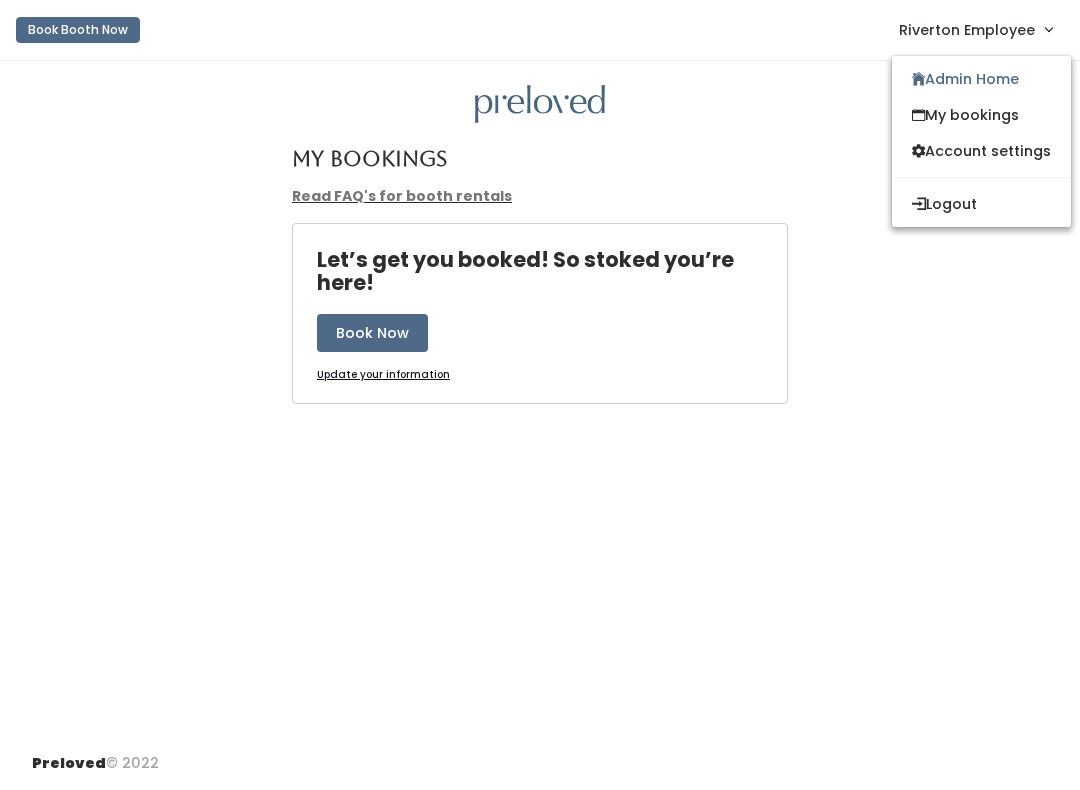 click on "My bookings" at bounding box center (981, 115) 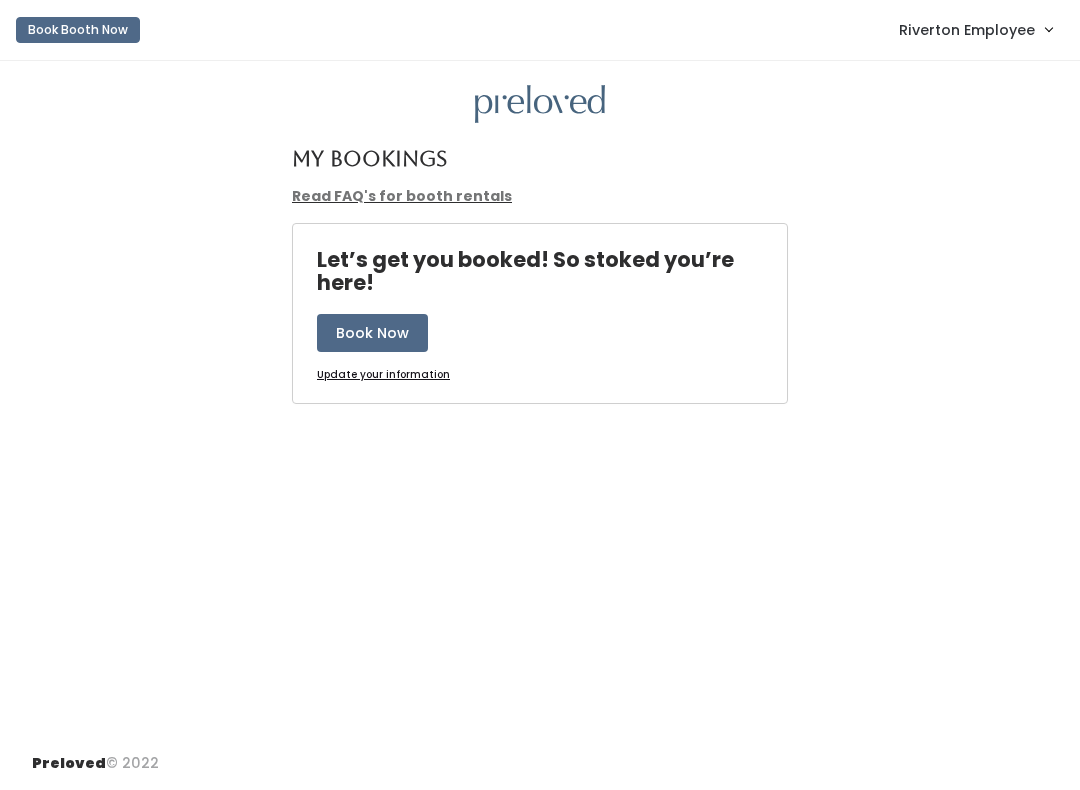 scroll, scrollTop: 0, scrollLeft: 0, axis: both 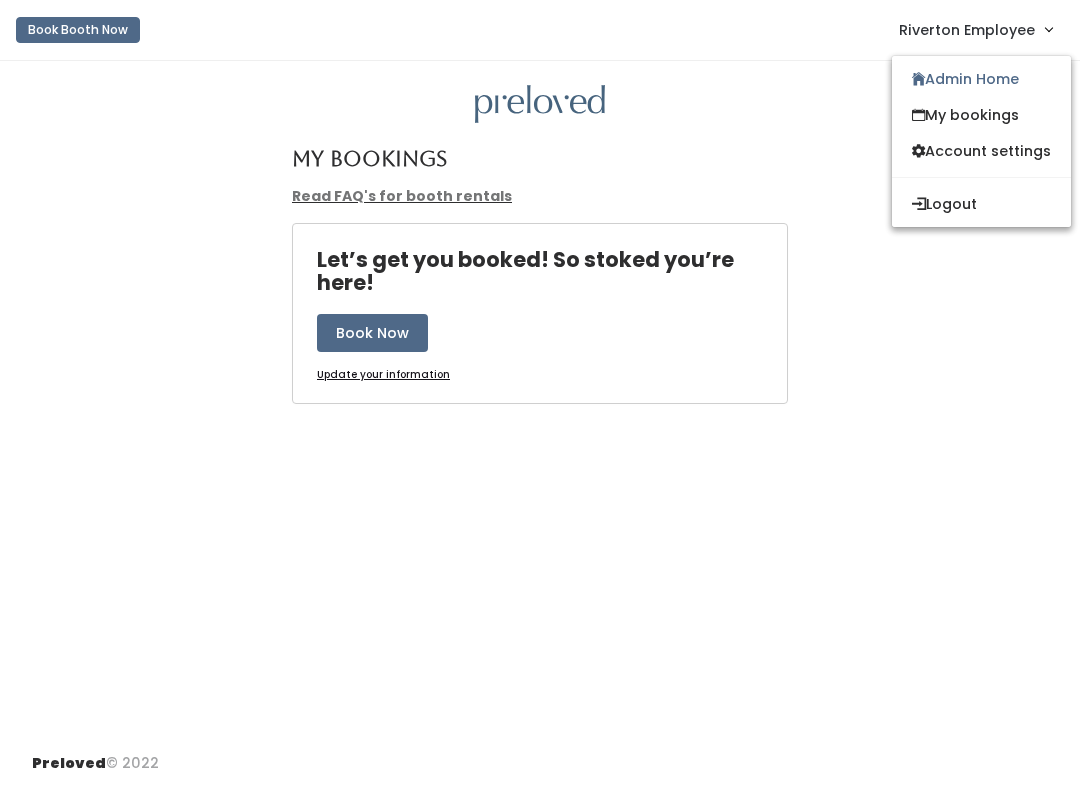 click on "Admin Home" at bounding box center [981, 79] 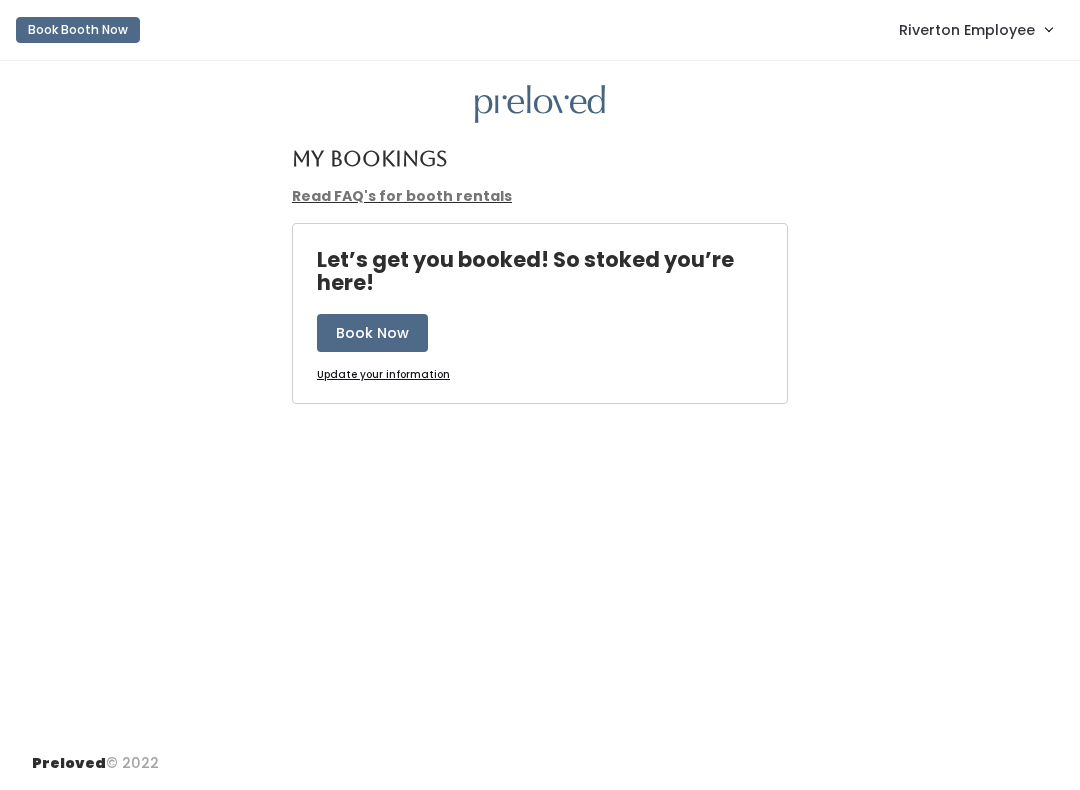 click on "Riverton Employee" at bounding box center (967, 30) 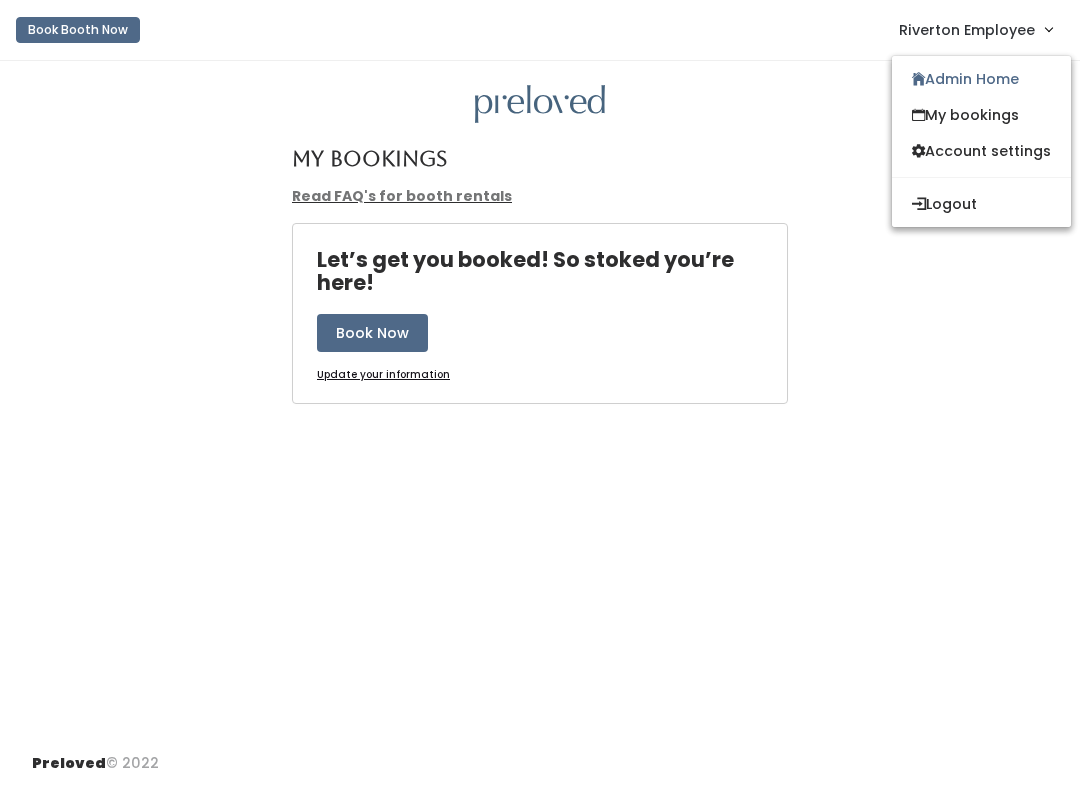 click on "My bookings" at bounding box center [981, 115] 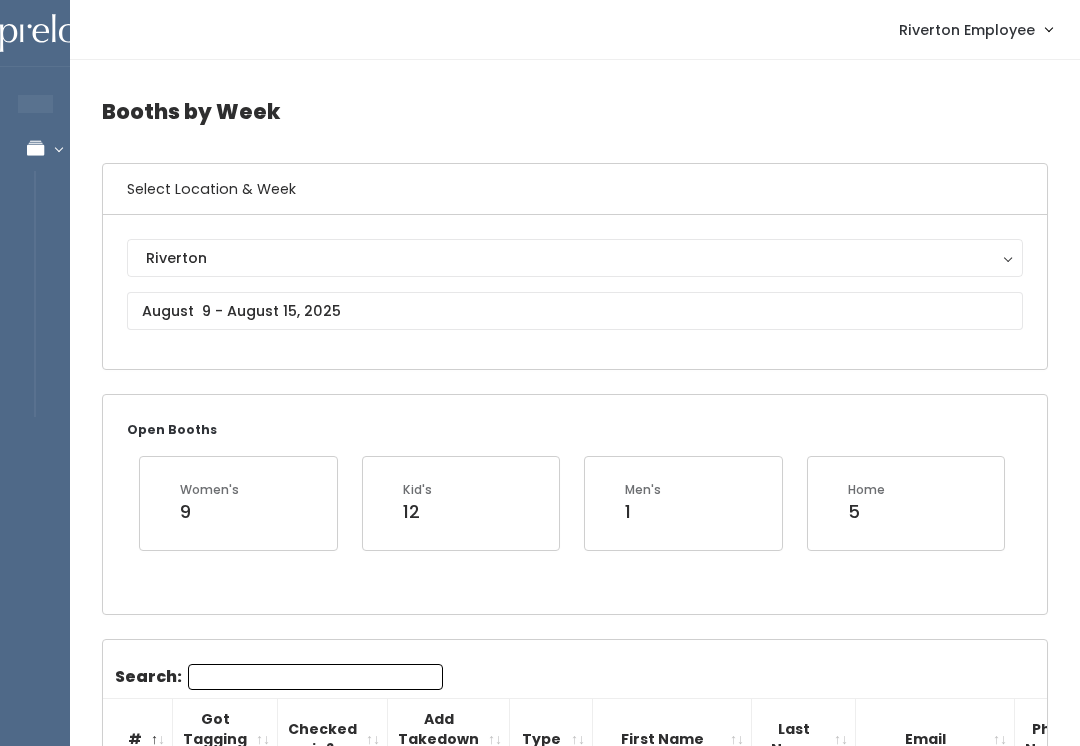 scroll, scrollTop: 0, scrollLeft: 0, axis: both 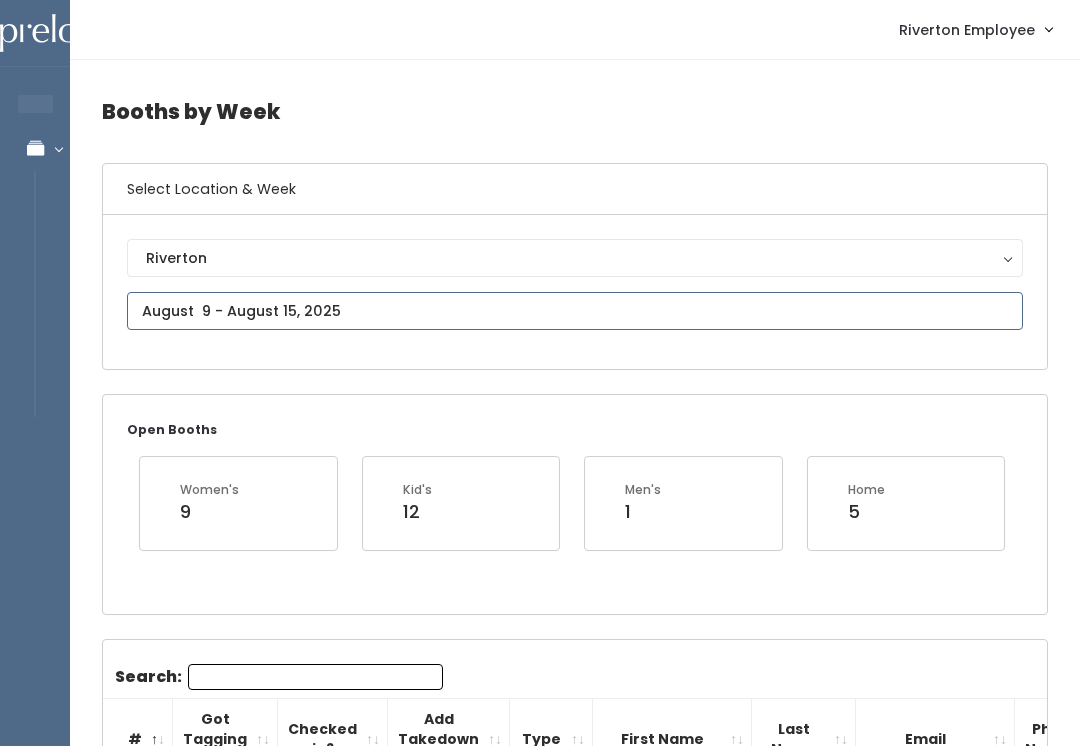 click at bounding box center [575, 311] 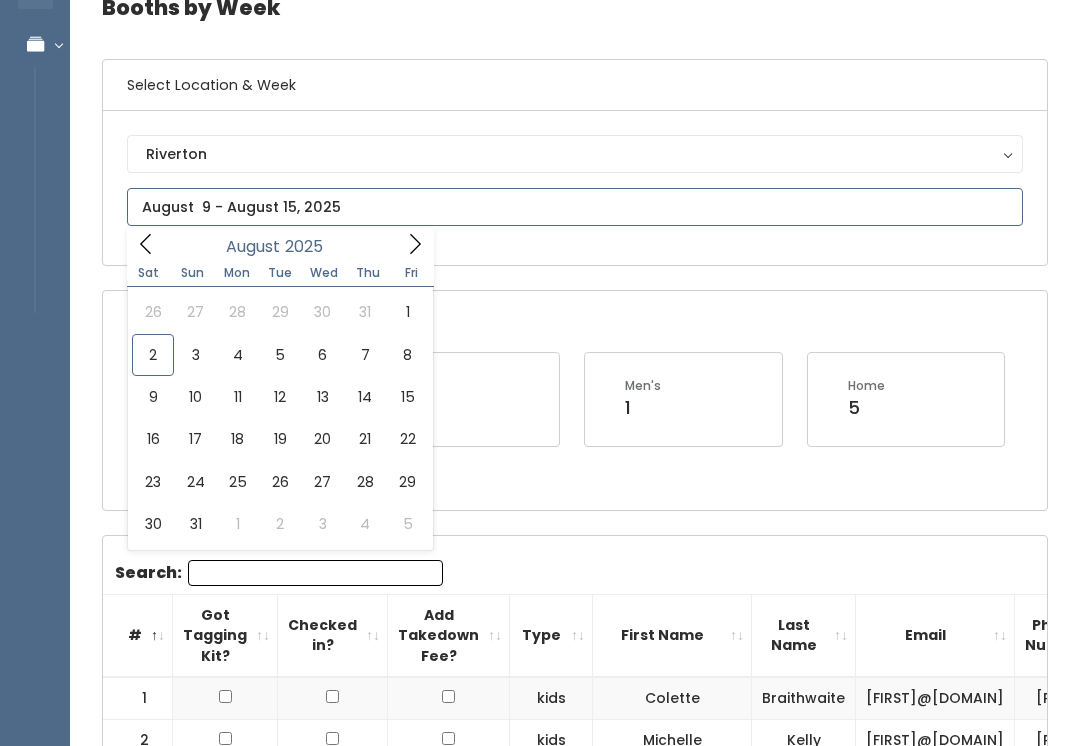 type on "August 2 to August 8" 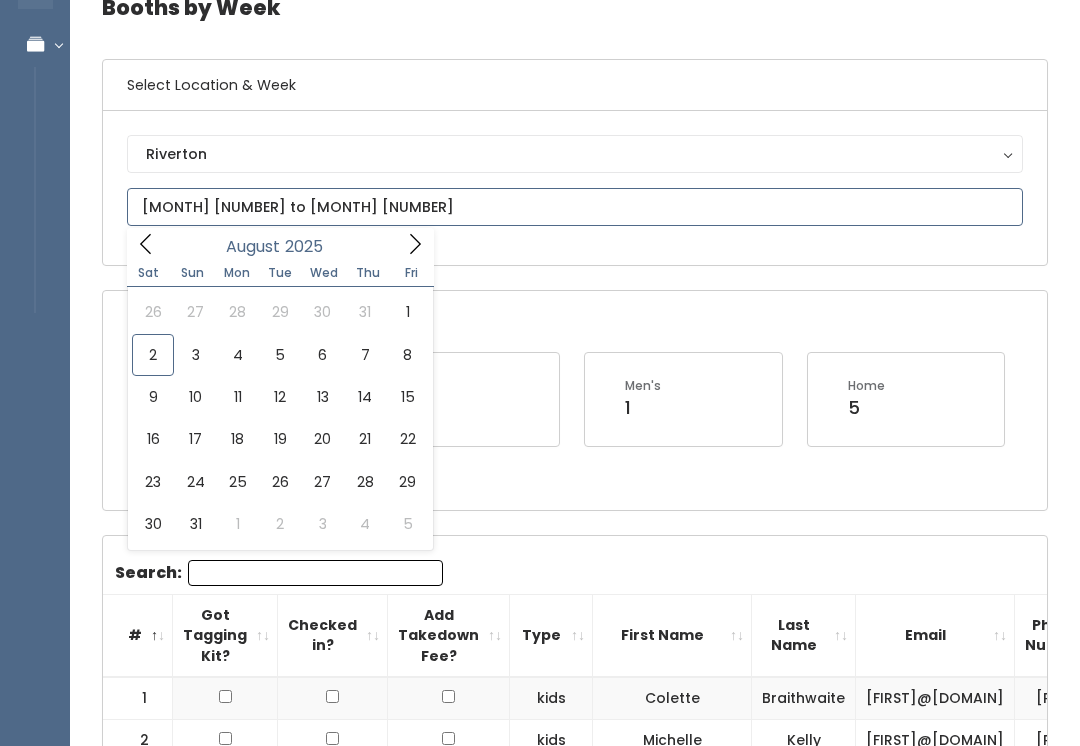 scroll, scrollTop: 104, scrollLeft: 0, axis: vertical 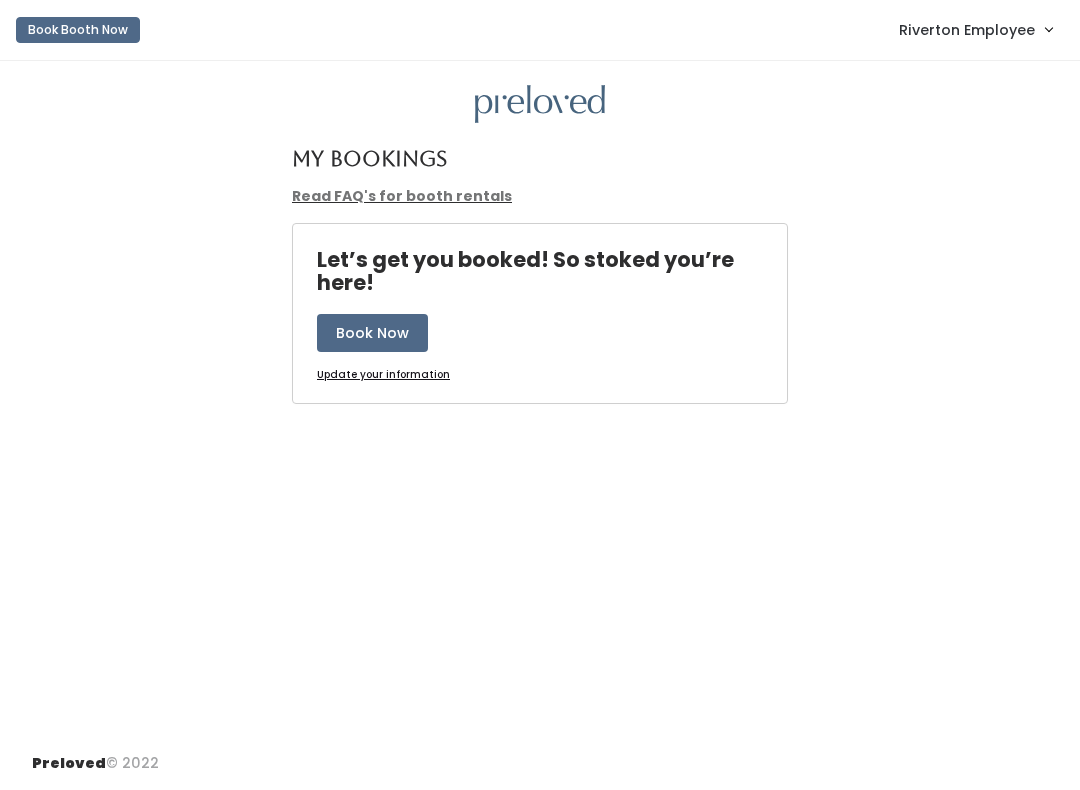 click on "Riverton Employee" at bounding box center (967, 30) 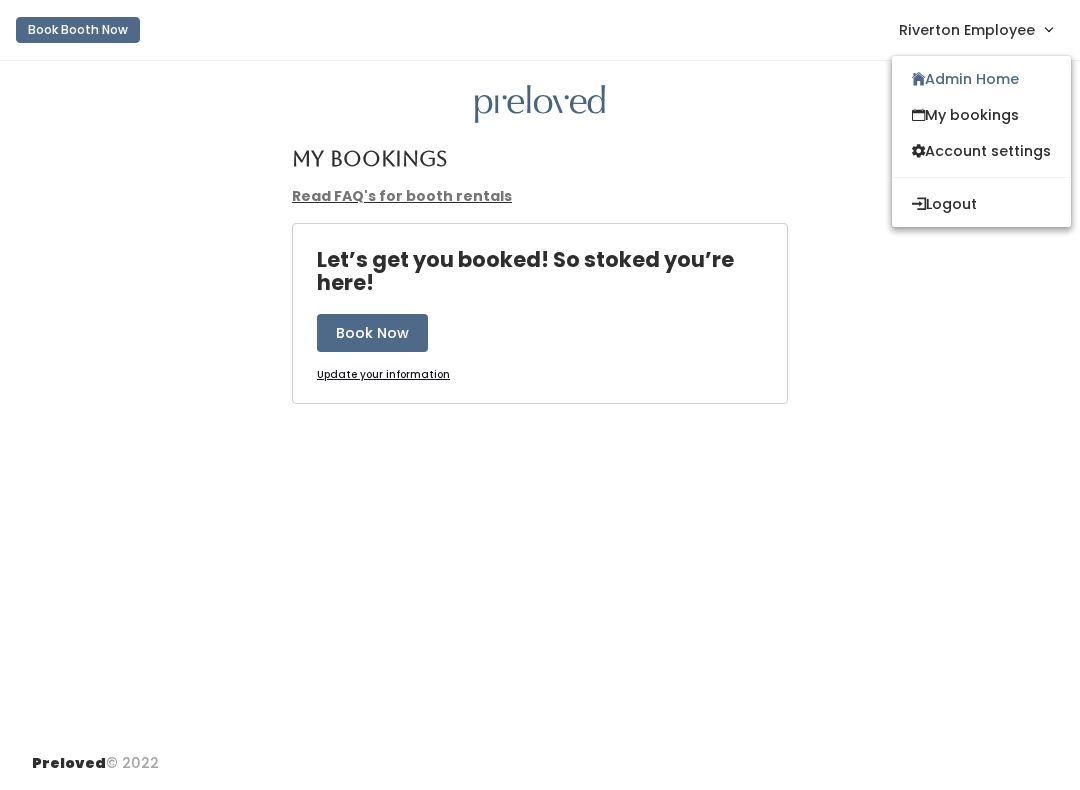 click on "My bookings" at bounding box center [981, 115] 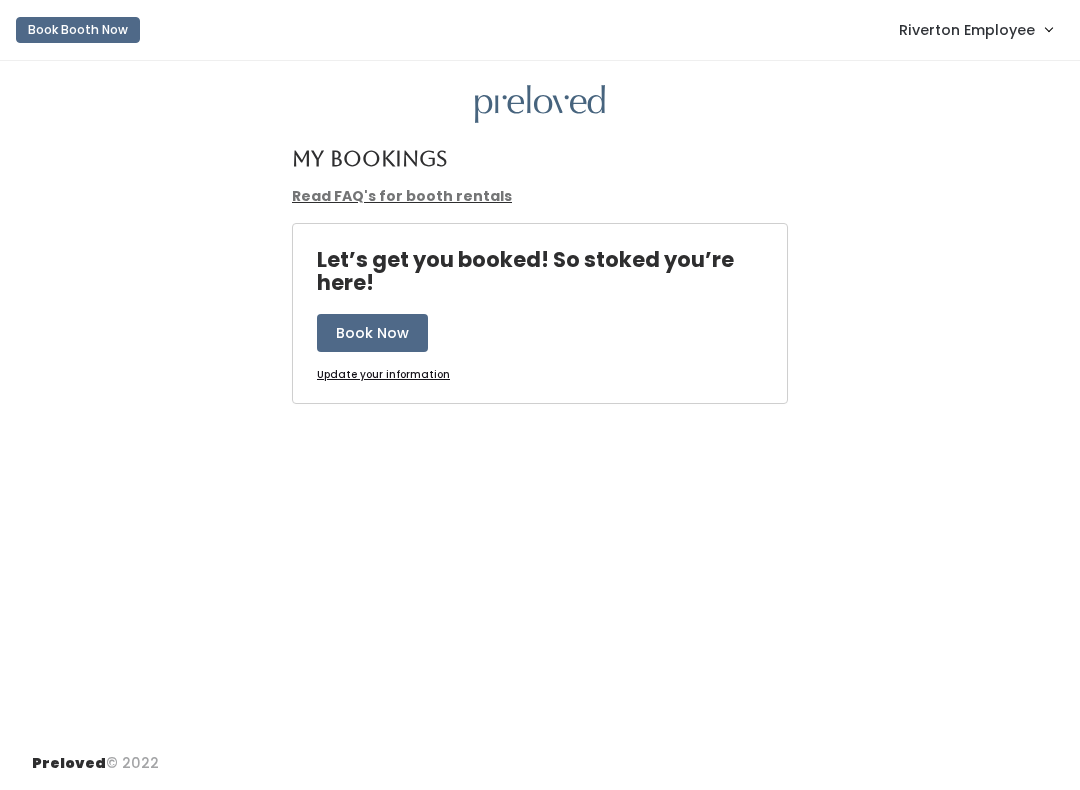 scroll, scrollTop: 0, scrollLeft: 0, axis: both 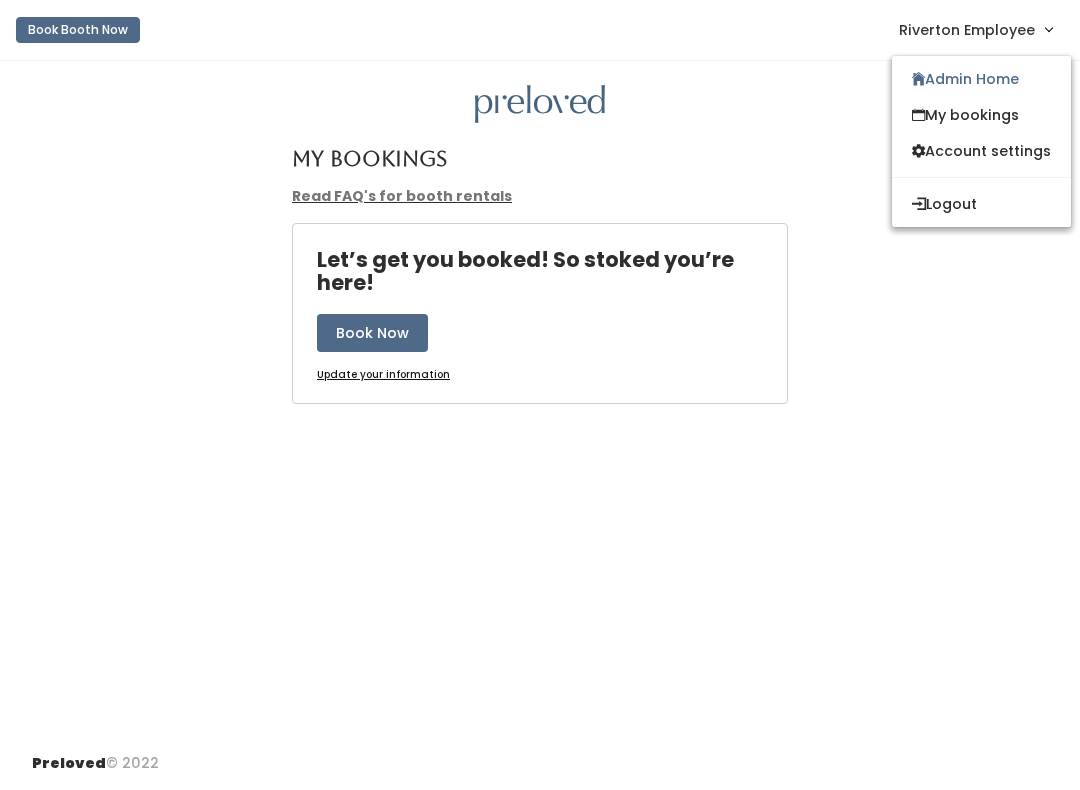 click on "Admin Home" at bounding box center (981, 79) 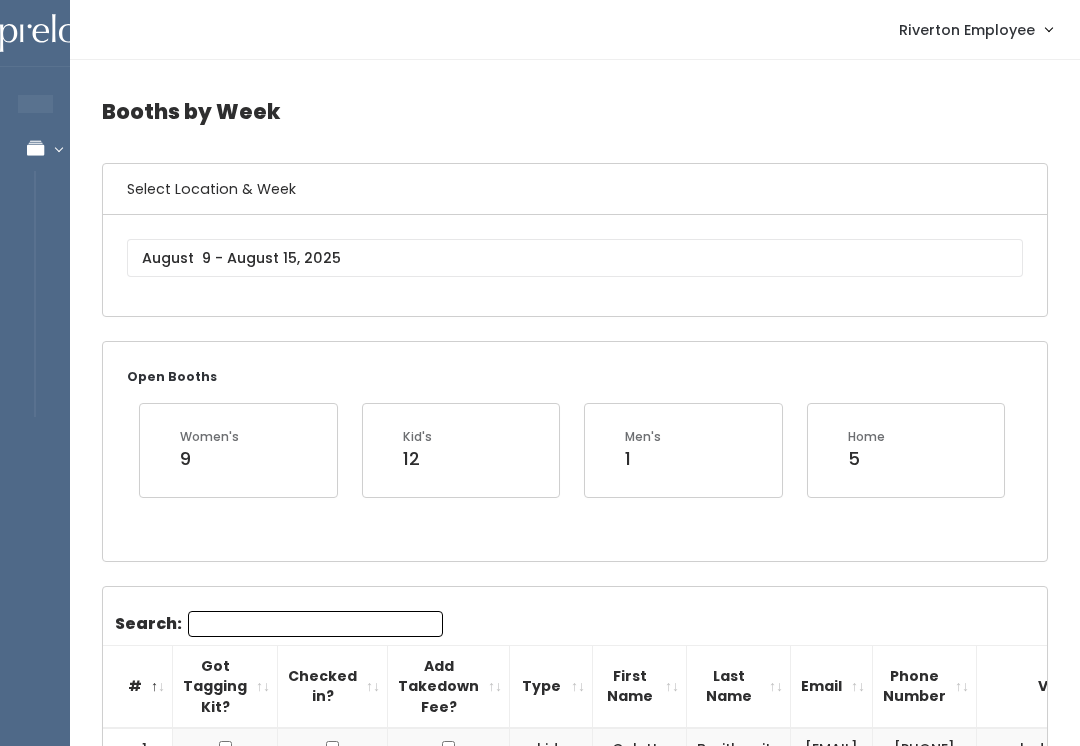 scroll, scrollTop: 0, scrollLeft: 0, axis: both 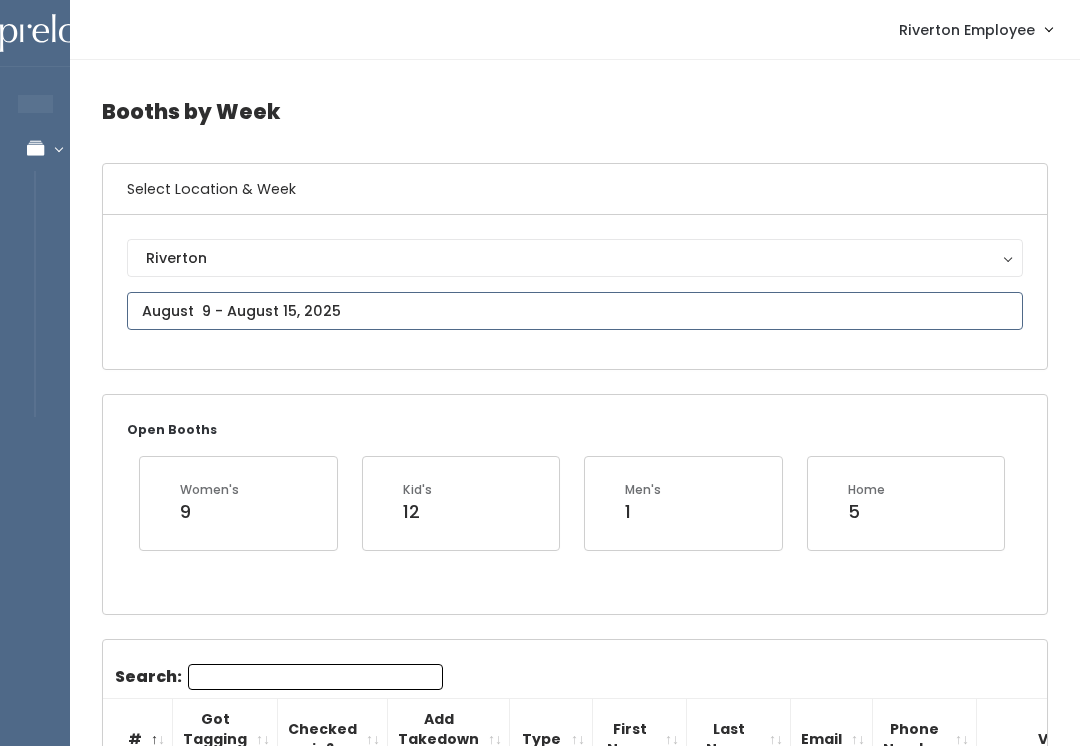 click at bounding box center (575, 311) 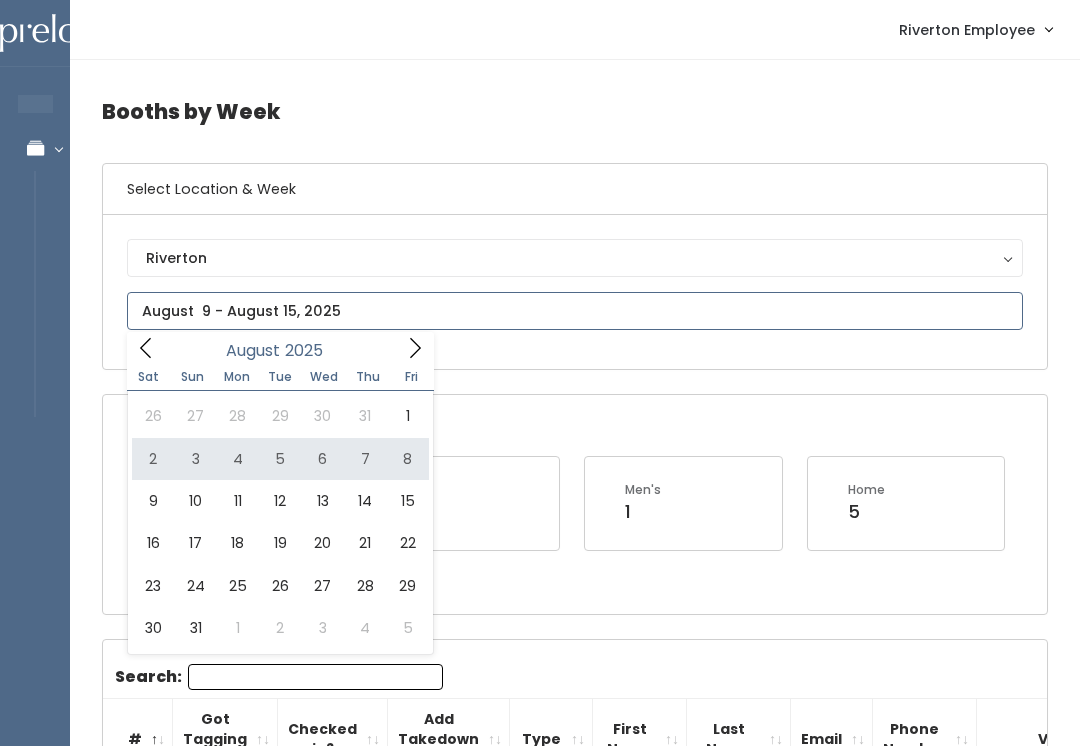 type on "August 2 to August 8" 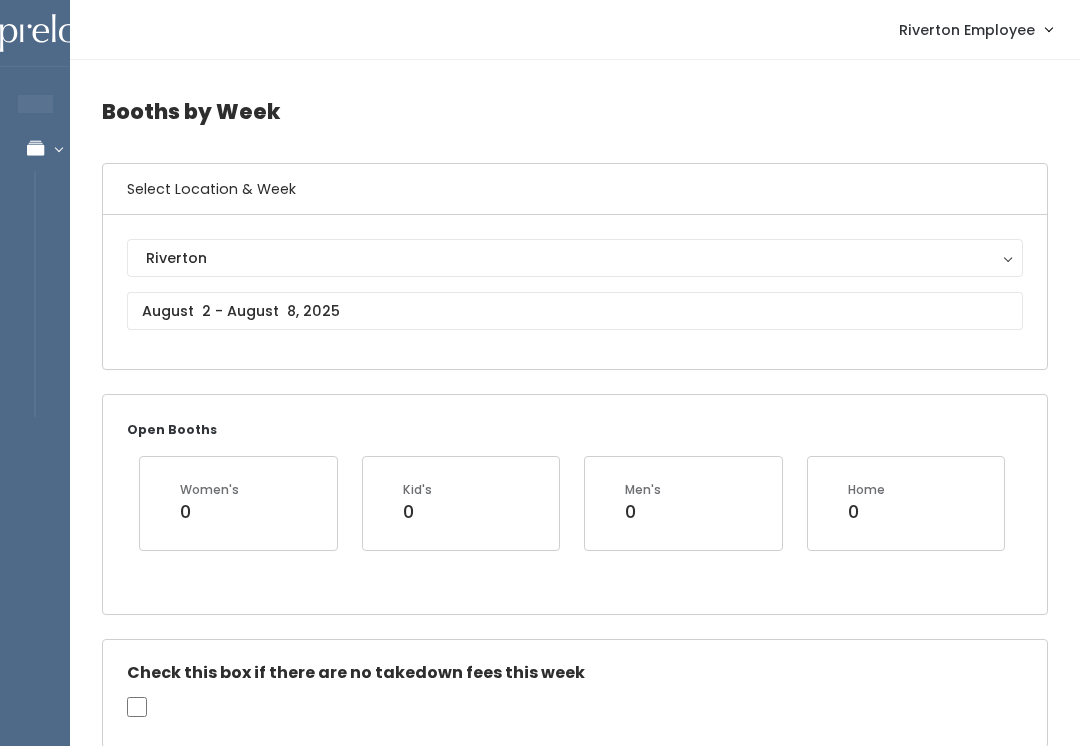 scroll, scrollTop: 0, scrollLeft: 0, axis: both 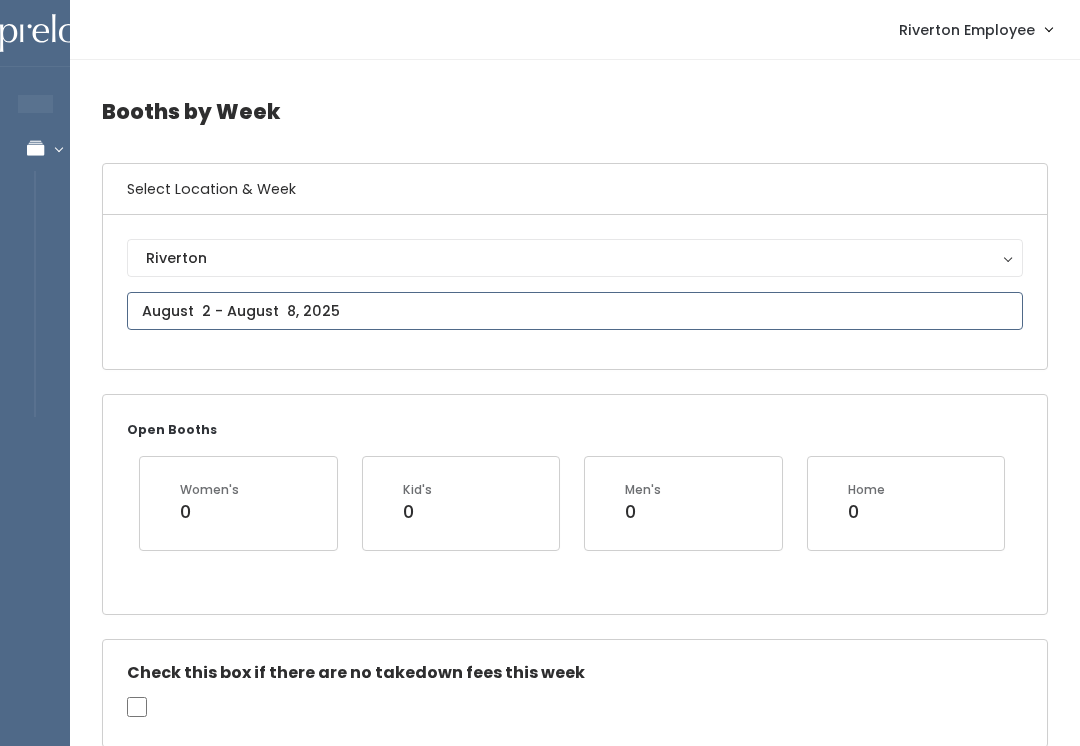 click at bounding box center (575, 311) 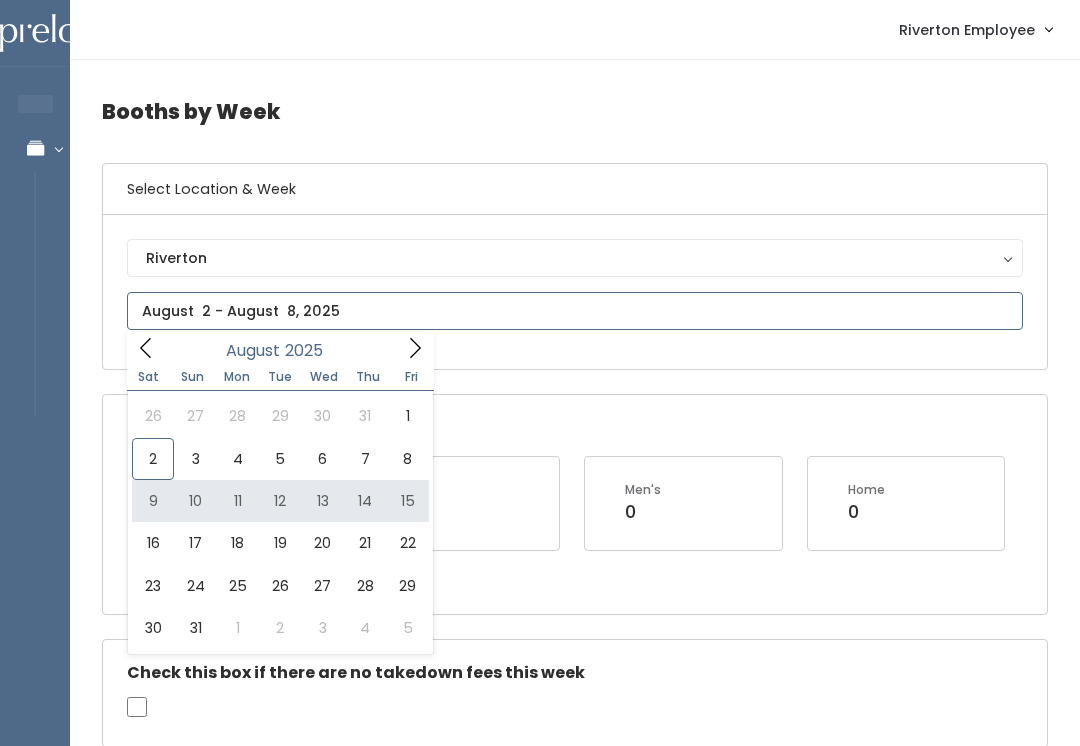type on "August 9 to August 15" 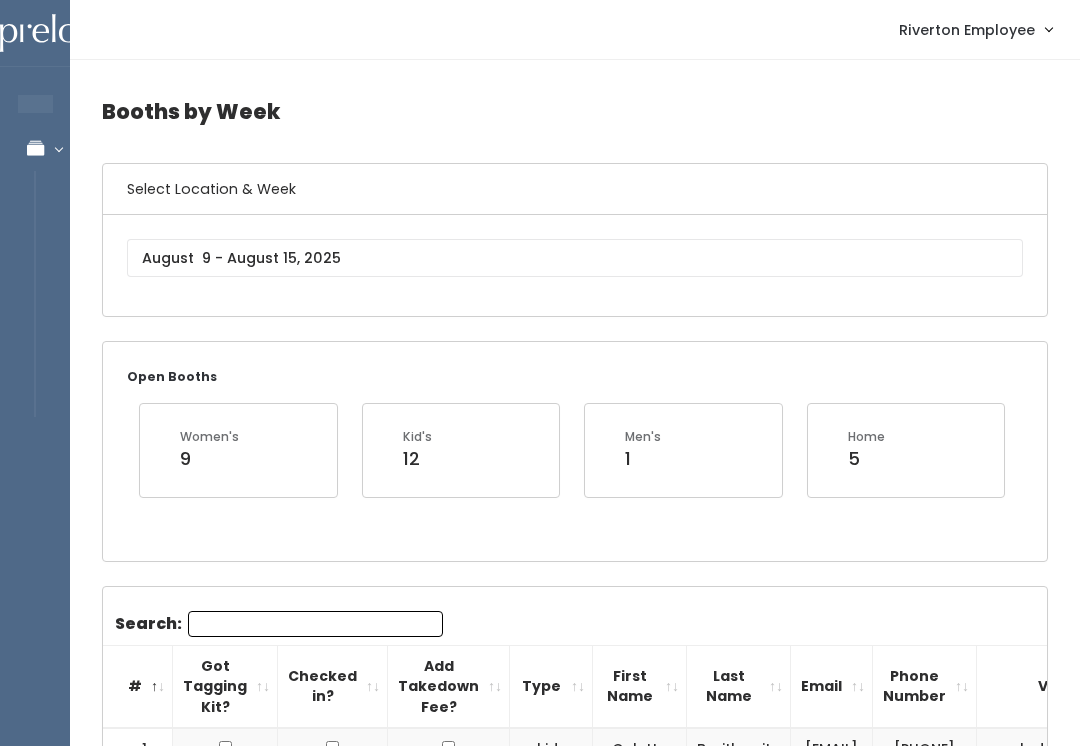 scroll, scrollTop: 56, scrollLeft: 0, axis: vertical 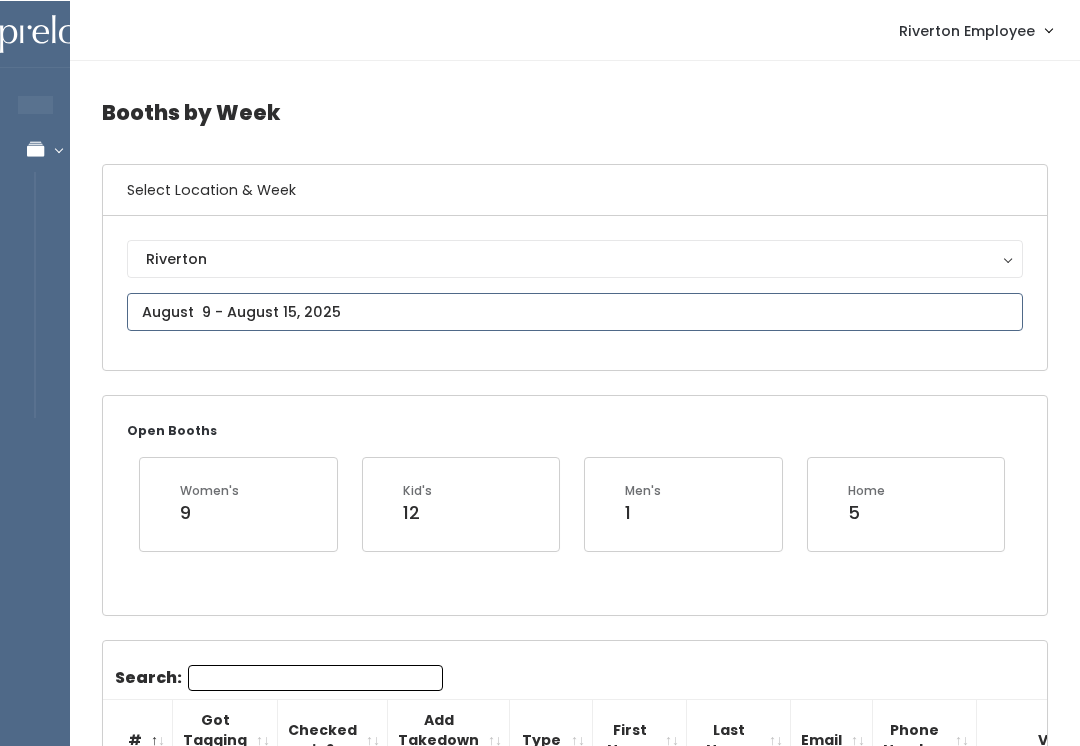 click at bounding box center (575, 311) 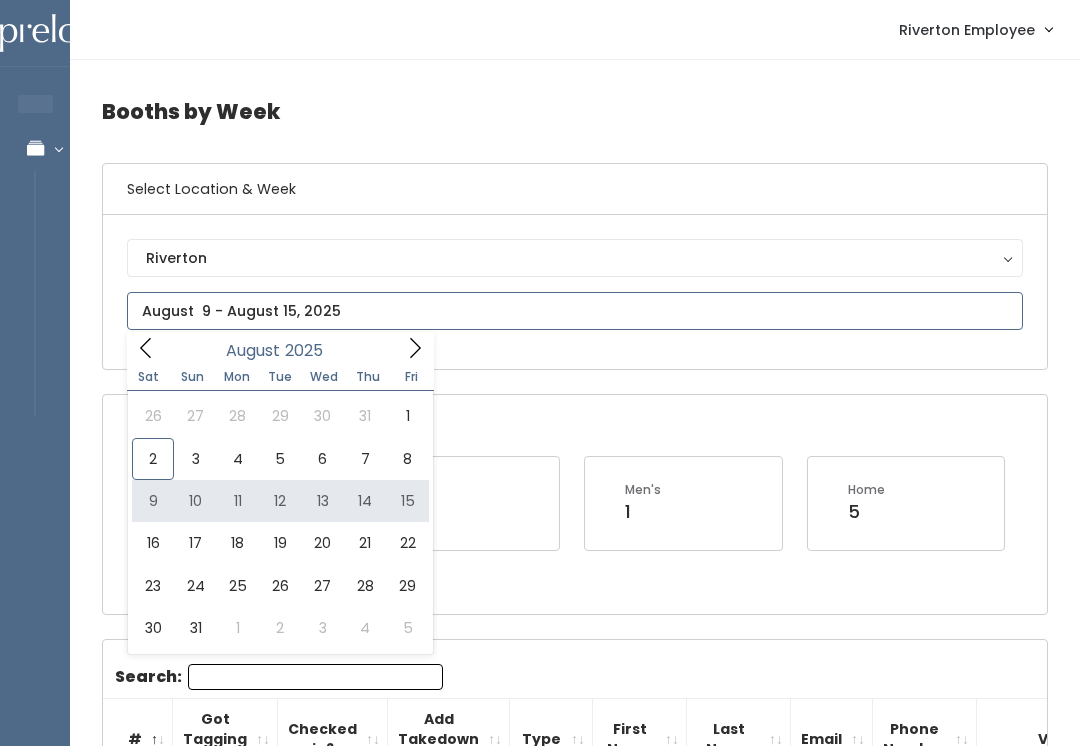 type on "[DATE] to [DATE]" 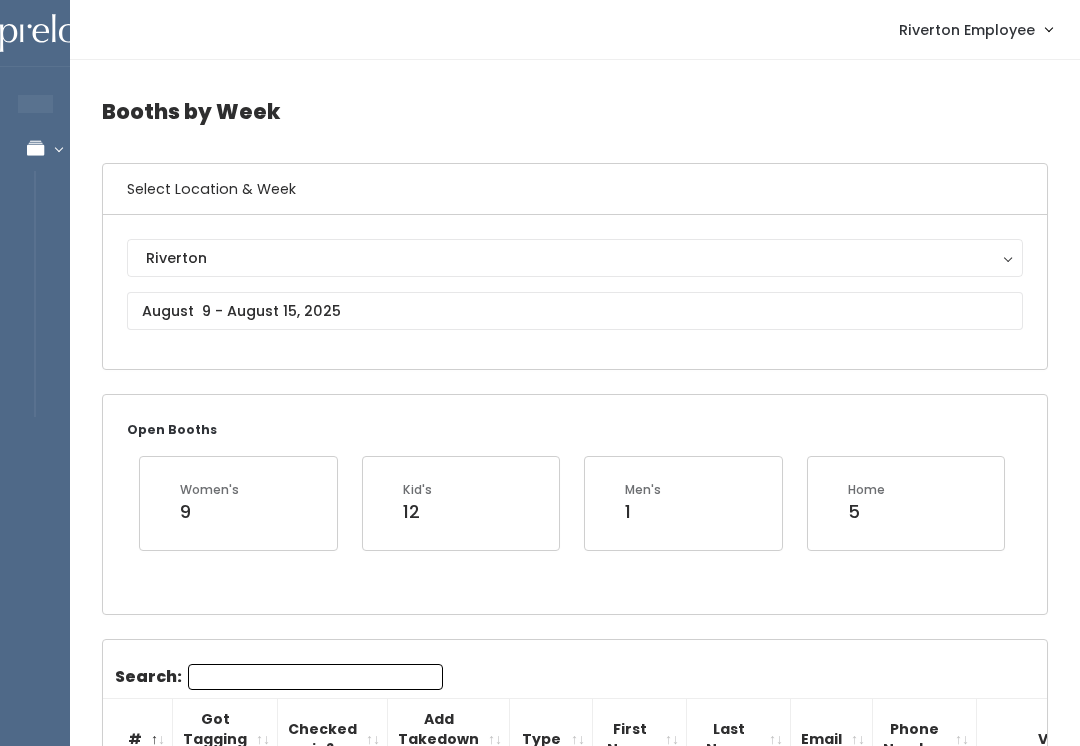 scroll, scrollTop: 0, scrollLeft: 0, axis: both 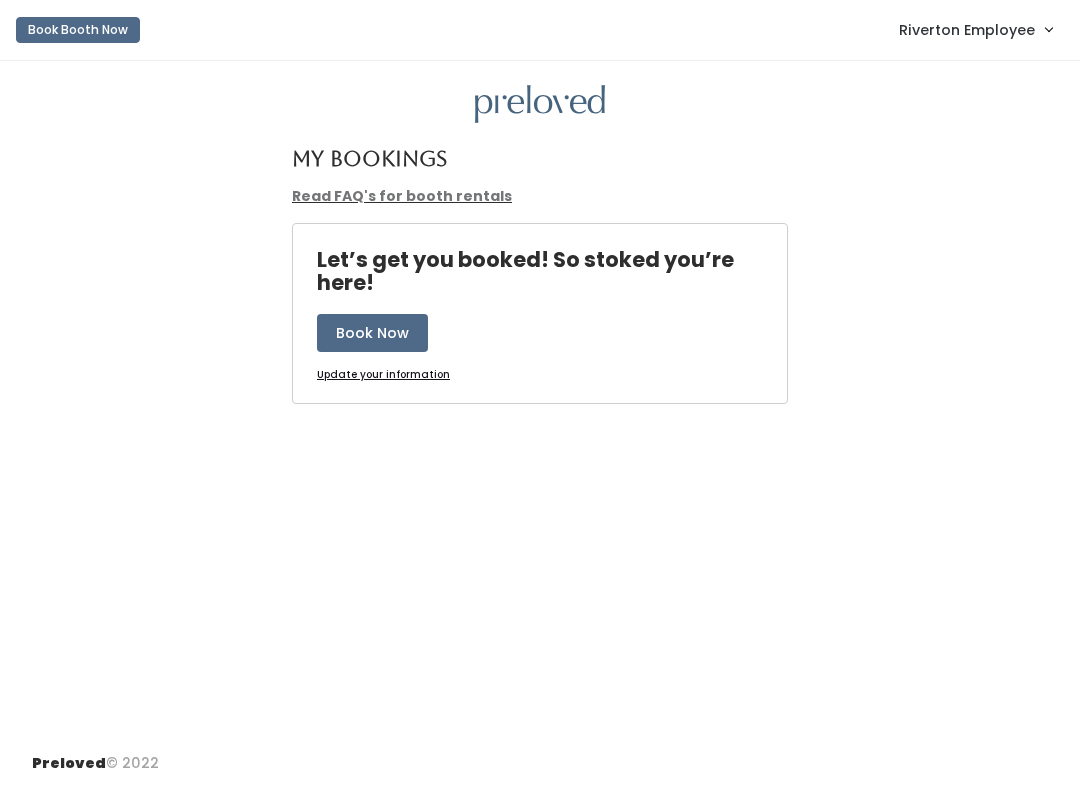click on "Riverton Employee" at bounding box center (967, 30) 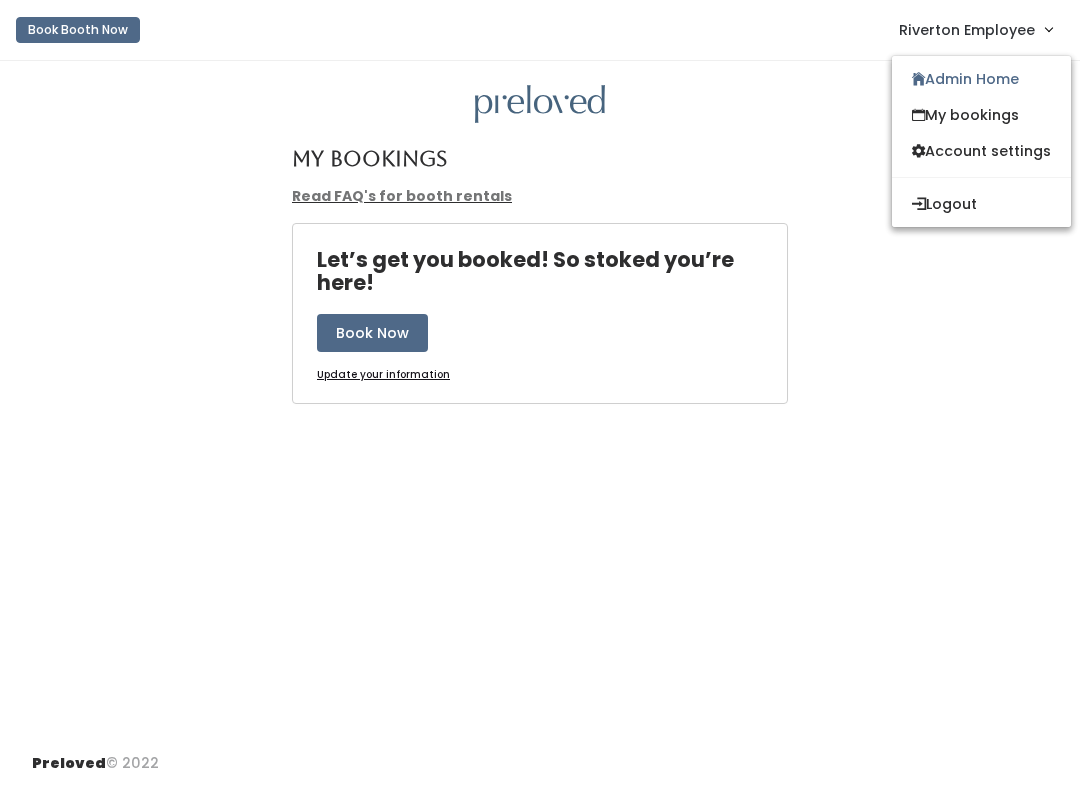 click on "My bookings" at bounding box center [981, 115] 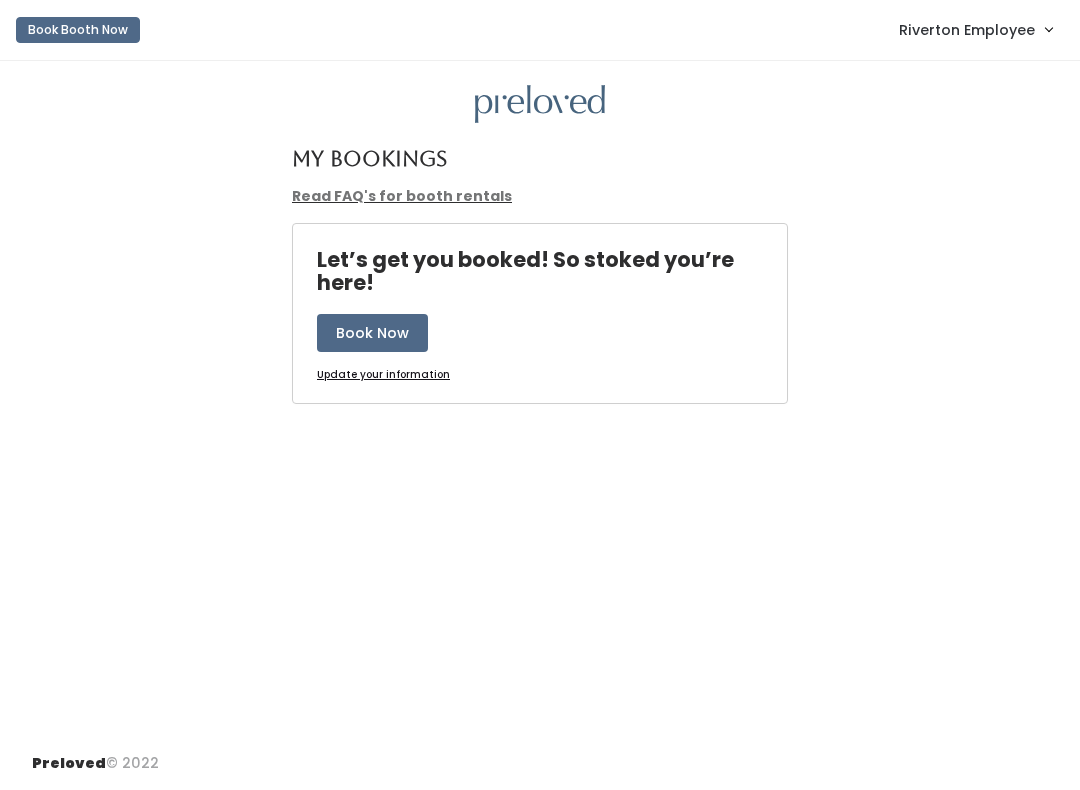 scroll, scrollTop: 0, scrollLeft: 0, axis: both 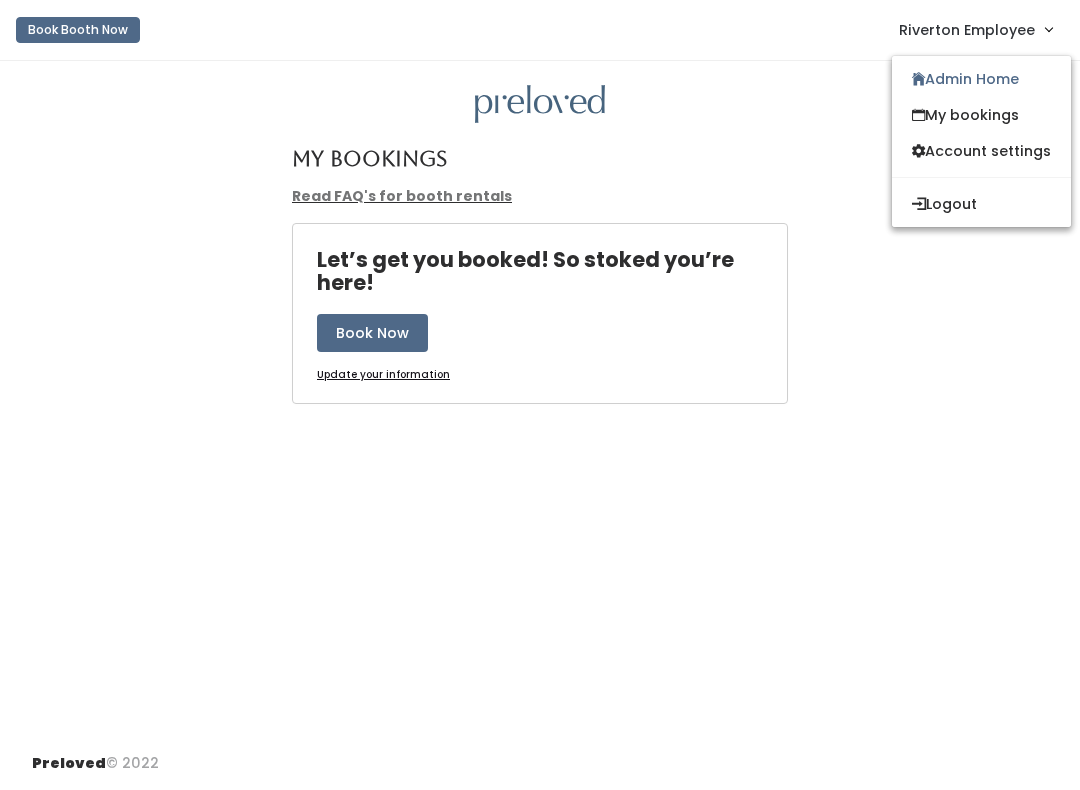 click on "Admin Home" at bounding box center (981, 79) 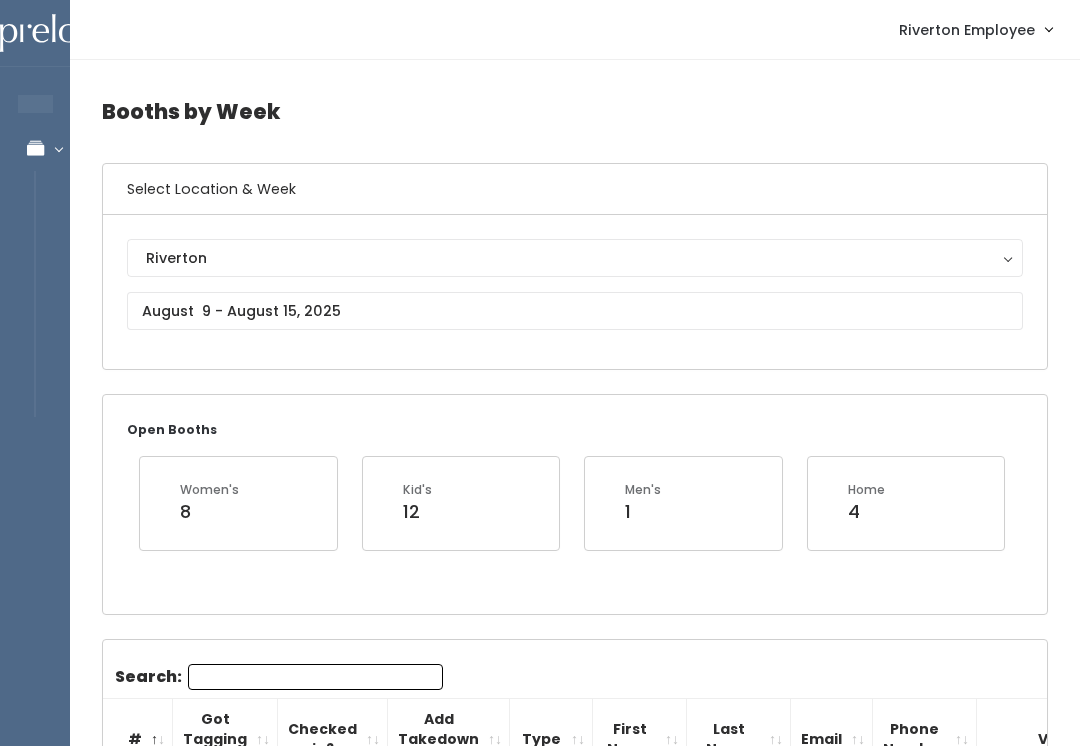 scroll, scrollTop: 0, scrollLeft: 0, axis: both 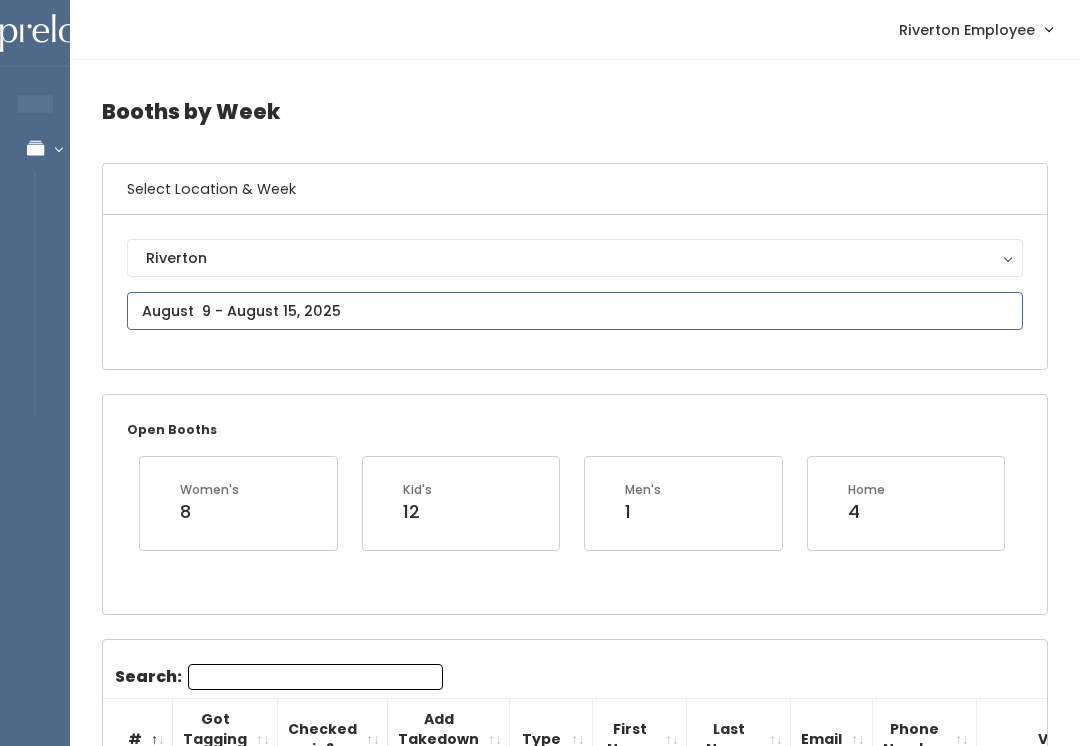 click on "EMPLOYEES
Manage Bookings
Booths by Week
All Bookings
Bookings with Booths
Booth Discounts
Seller Check-in
Riverton Employee
Admin Home
My bookings
Logout" at bounding box center [540, 1879] 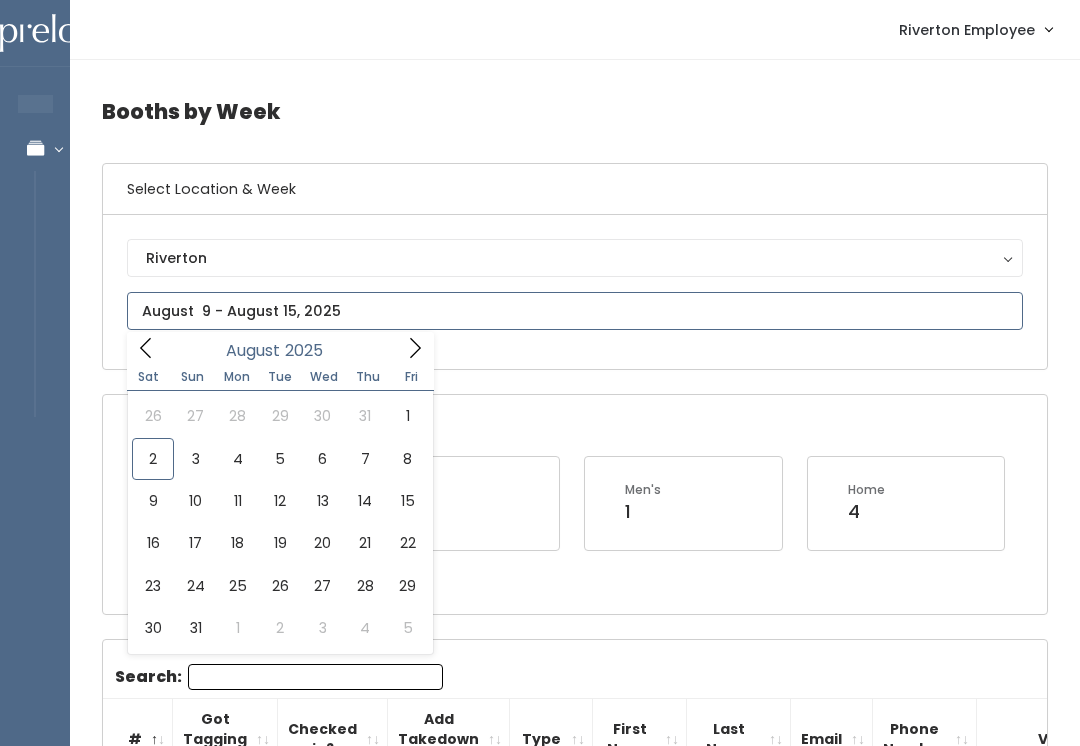 type on "August 2 to August 8" 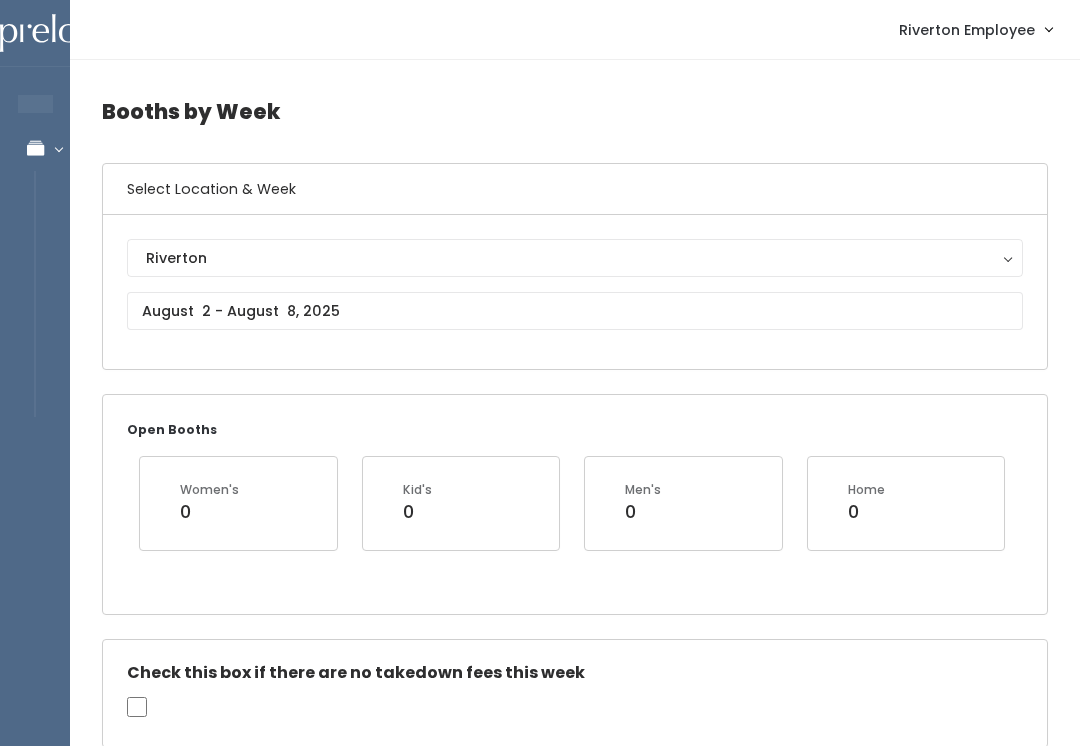 scroll, scrollTop: 0, scrollLeft: 0, axis: both 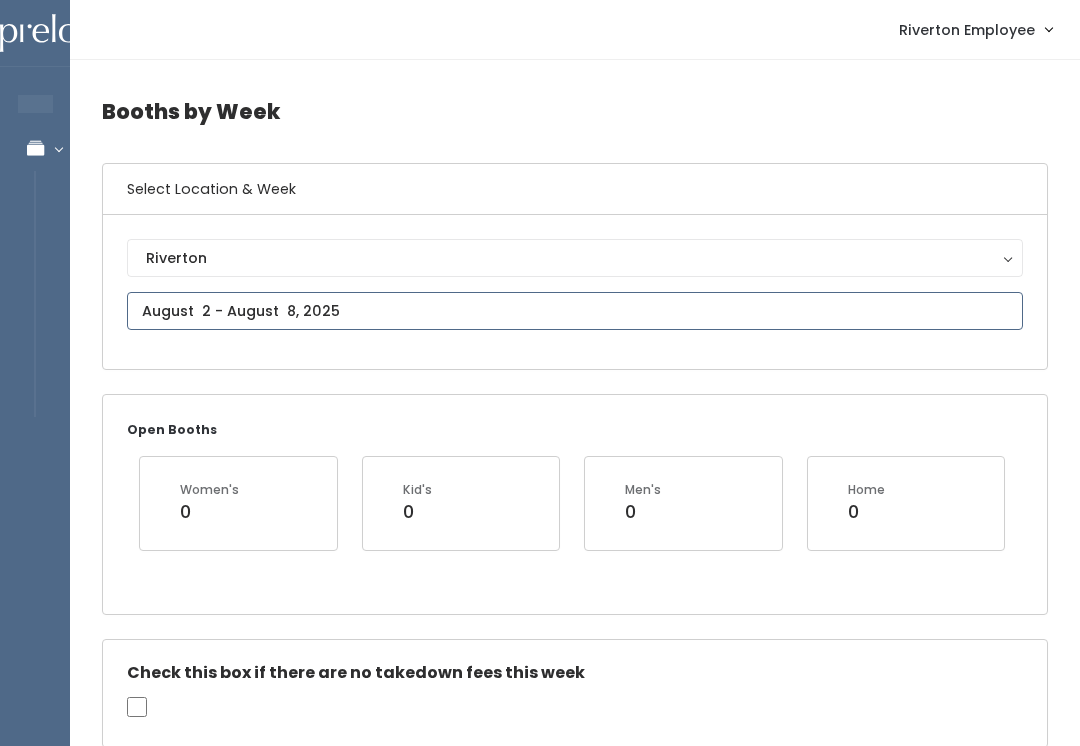 click at bounding box center (575, 311) 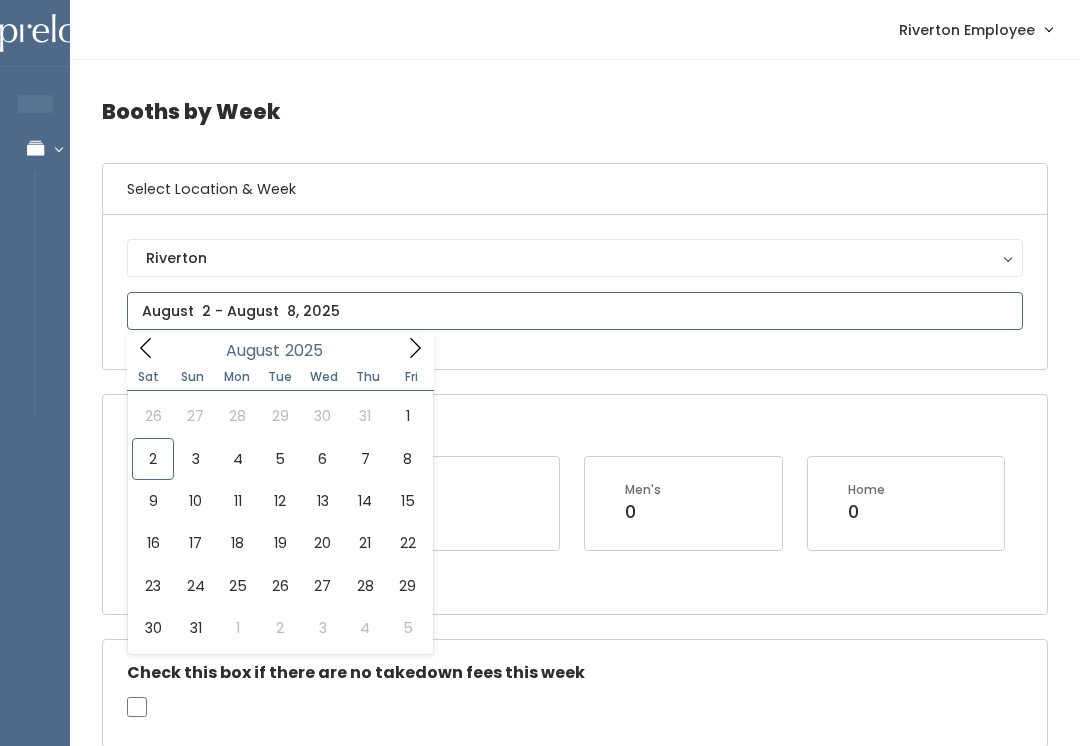 type on "August 2 to August 8" 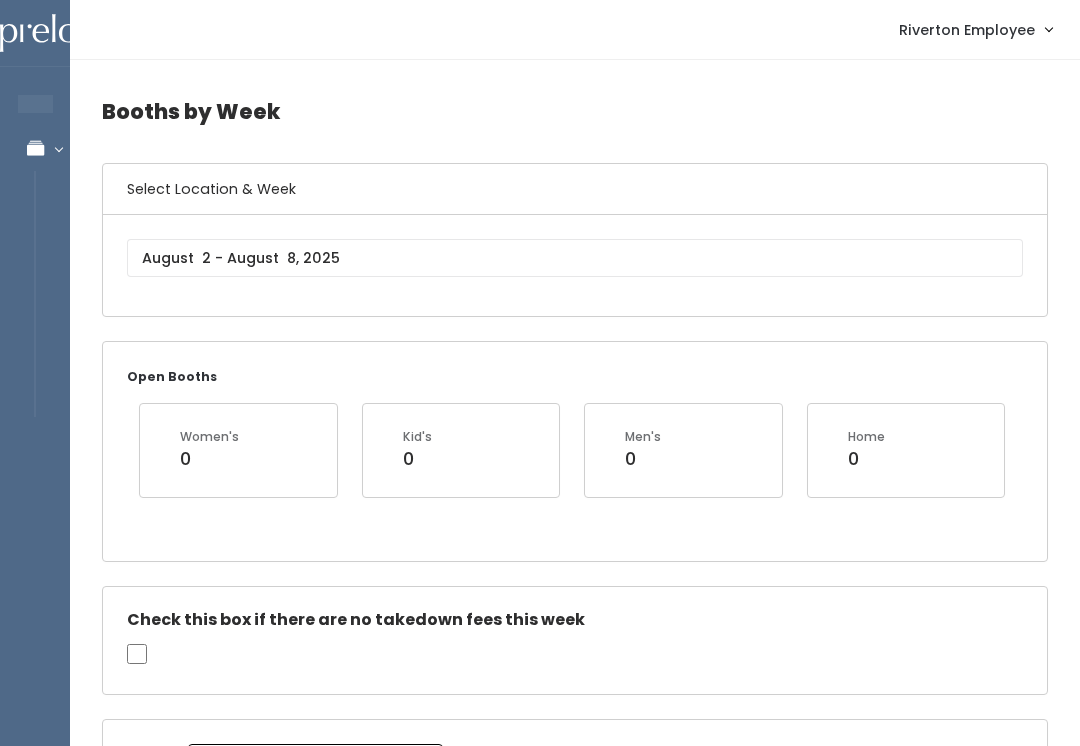 scroll, scrollTop: 0, scrollLeft: 0, axis: both 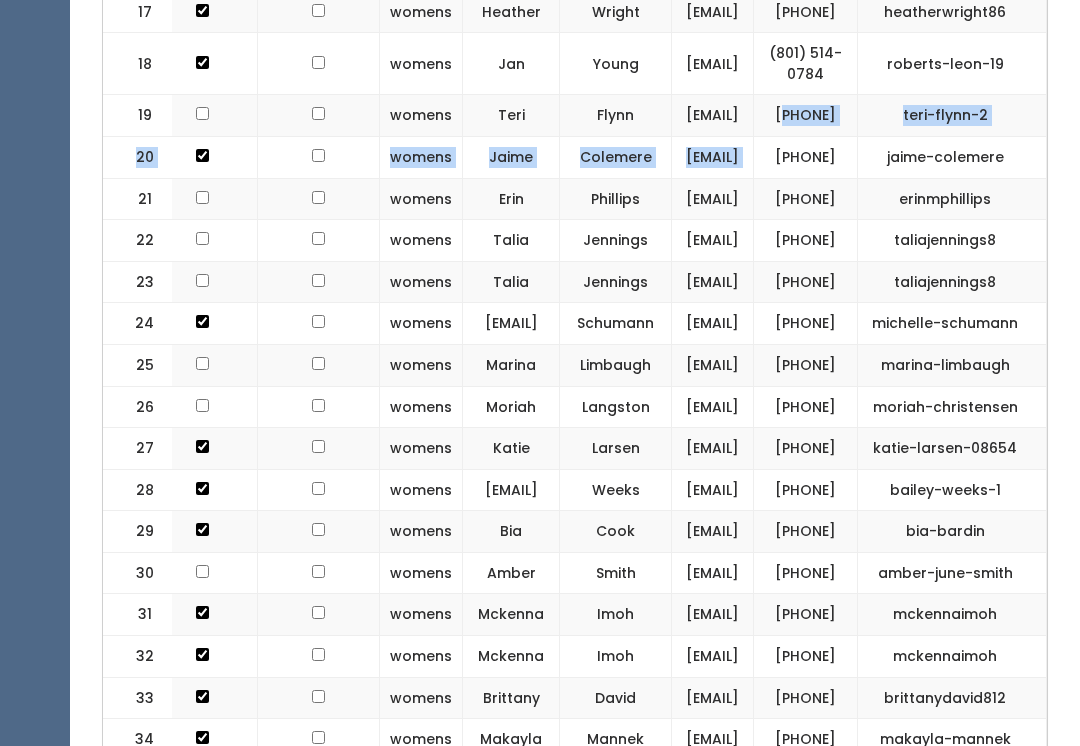 click on "[PHONE]" at bounding box center (806, 159) 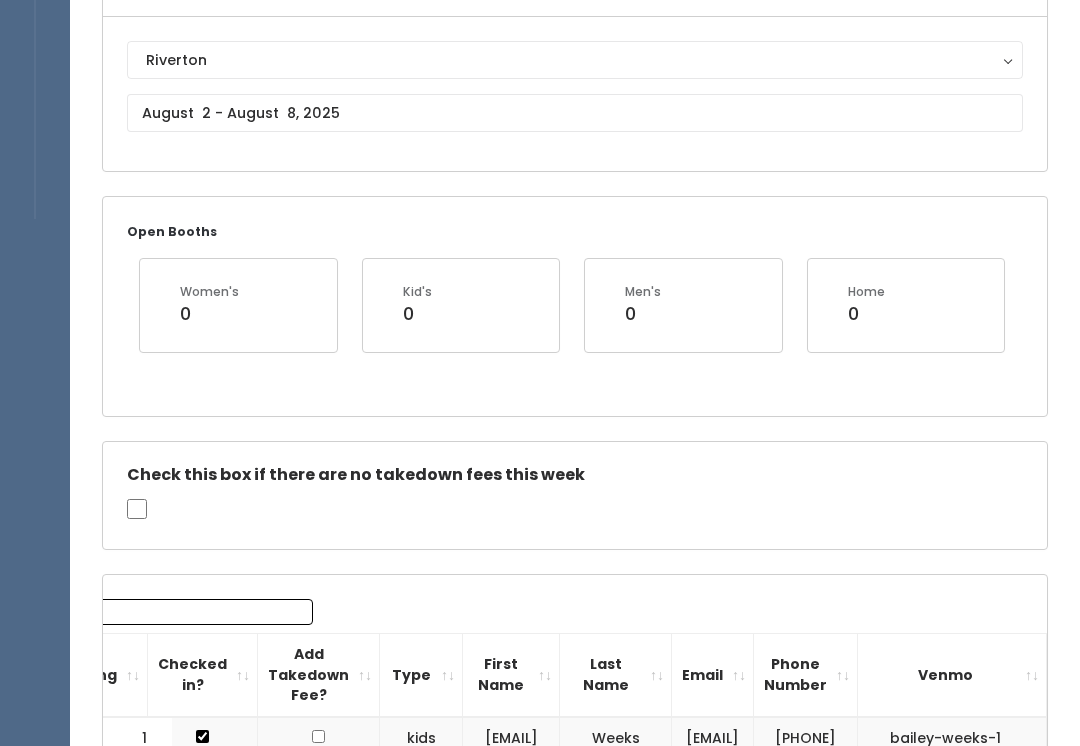 scroll, scrollTop: 0, scrollLeft: 0, axis: both 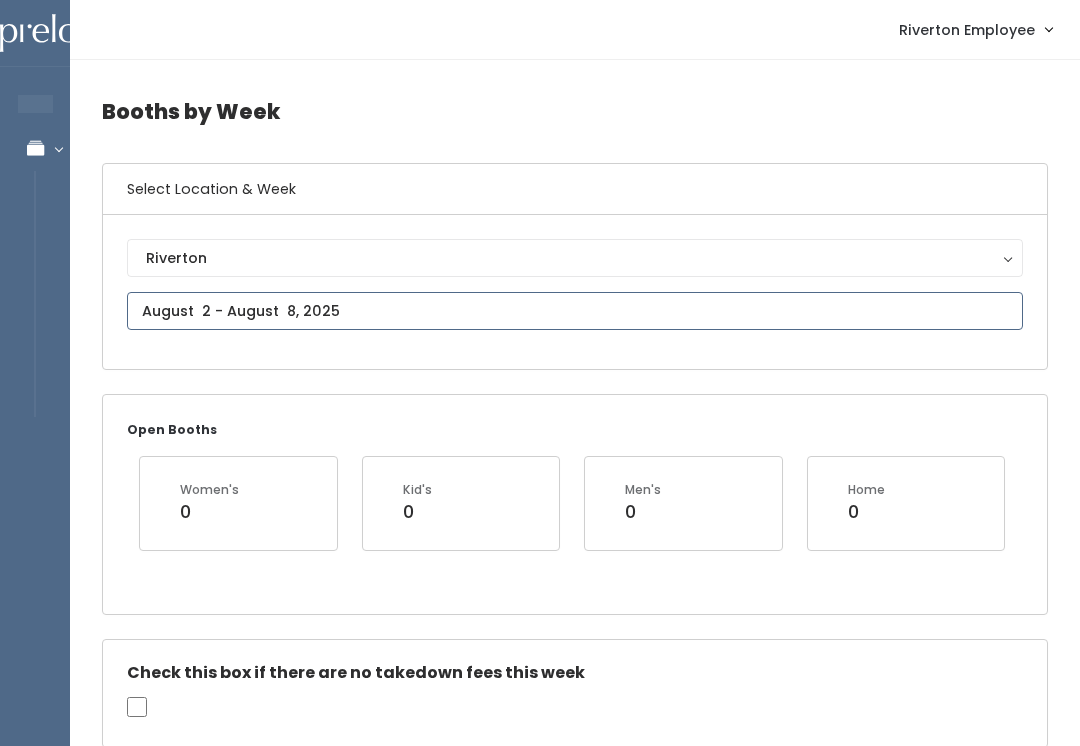 click at bounding box center [575, 311] 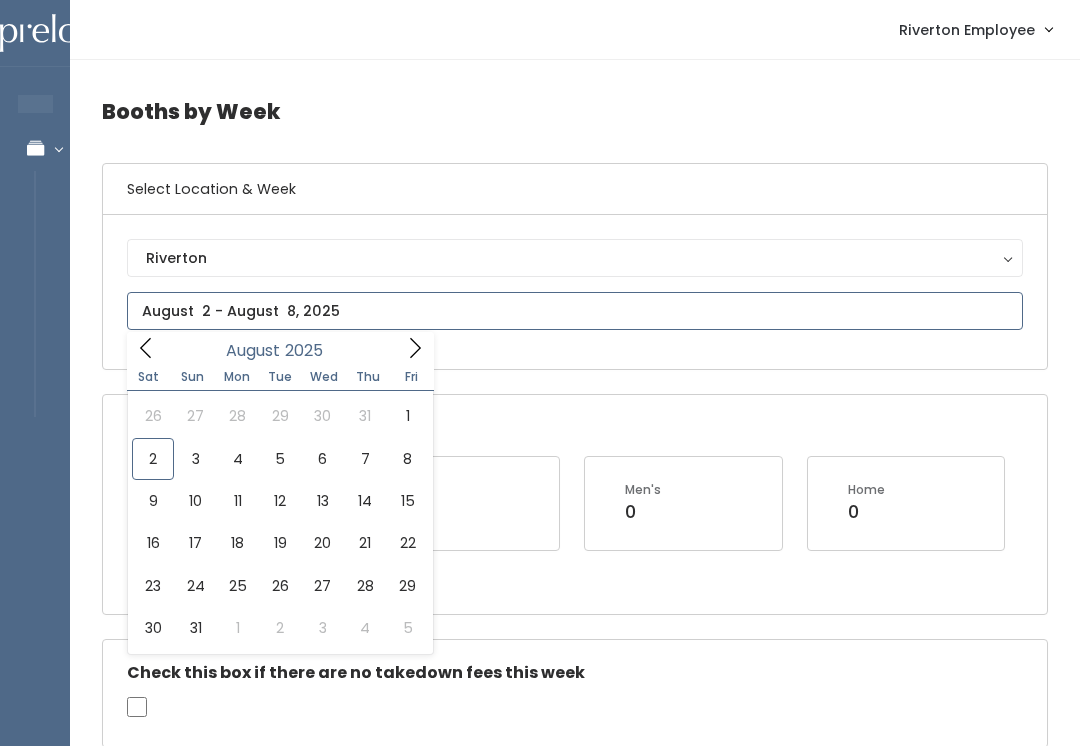type on "August 9 to August 15" 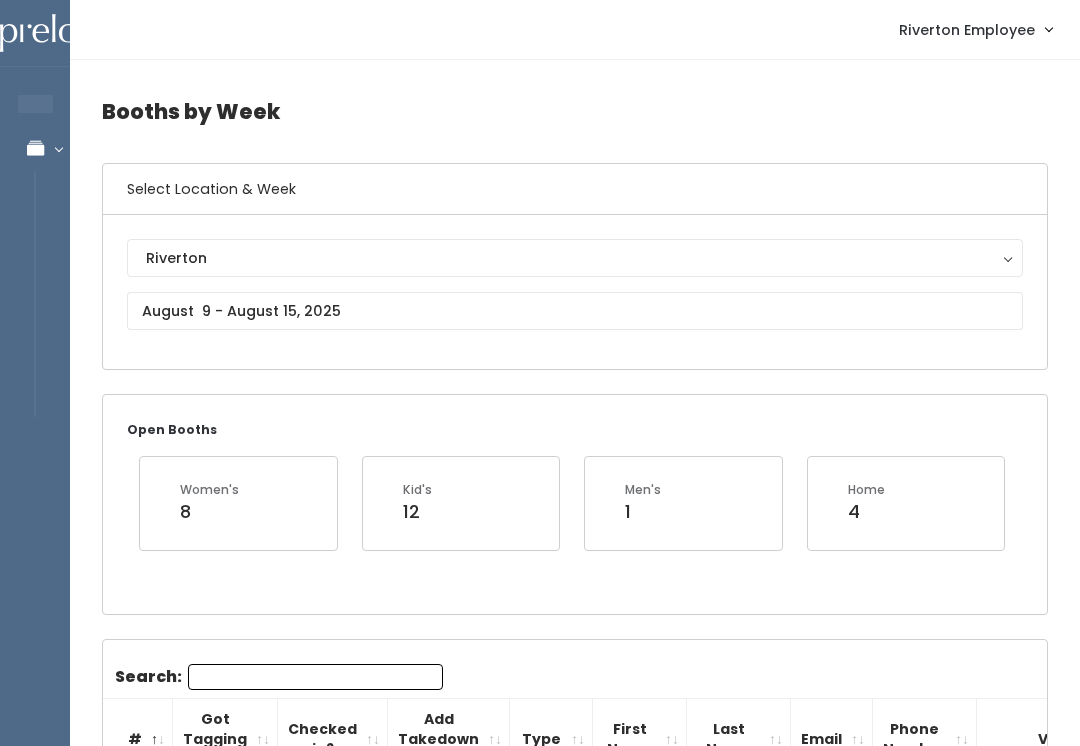 scroll, scrollTop: 725, scrollLeft: 0, axis: vertical 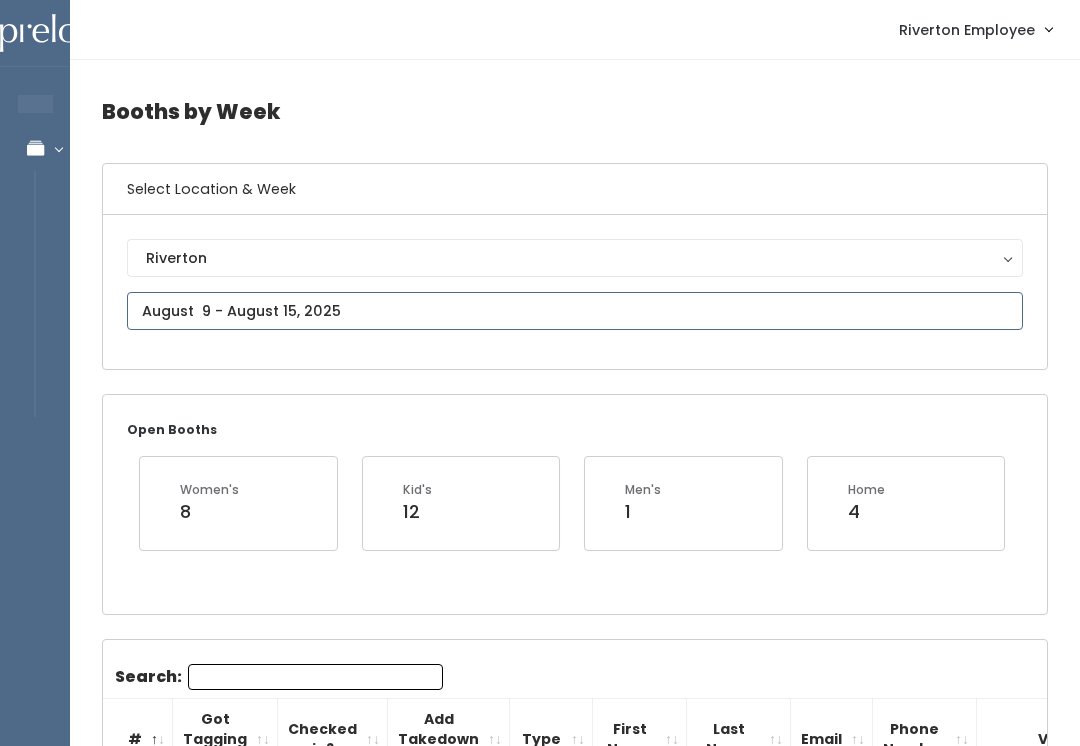 click at bounding box center [575, 311] 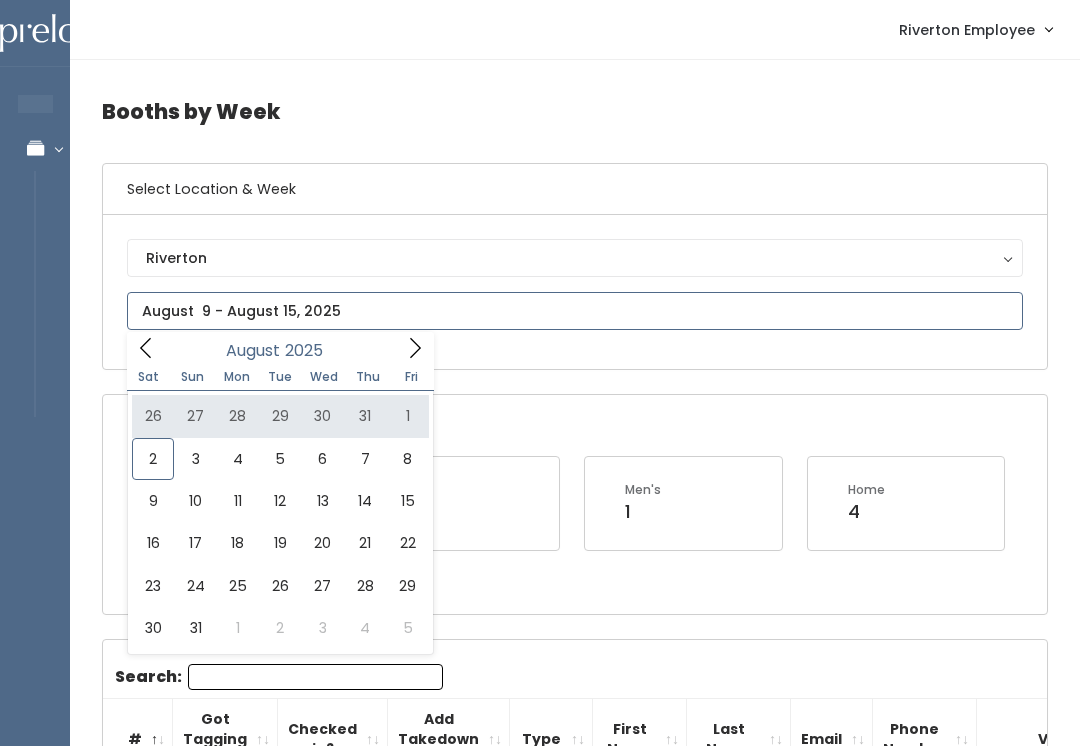 type on "July 26 to August 1" 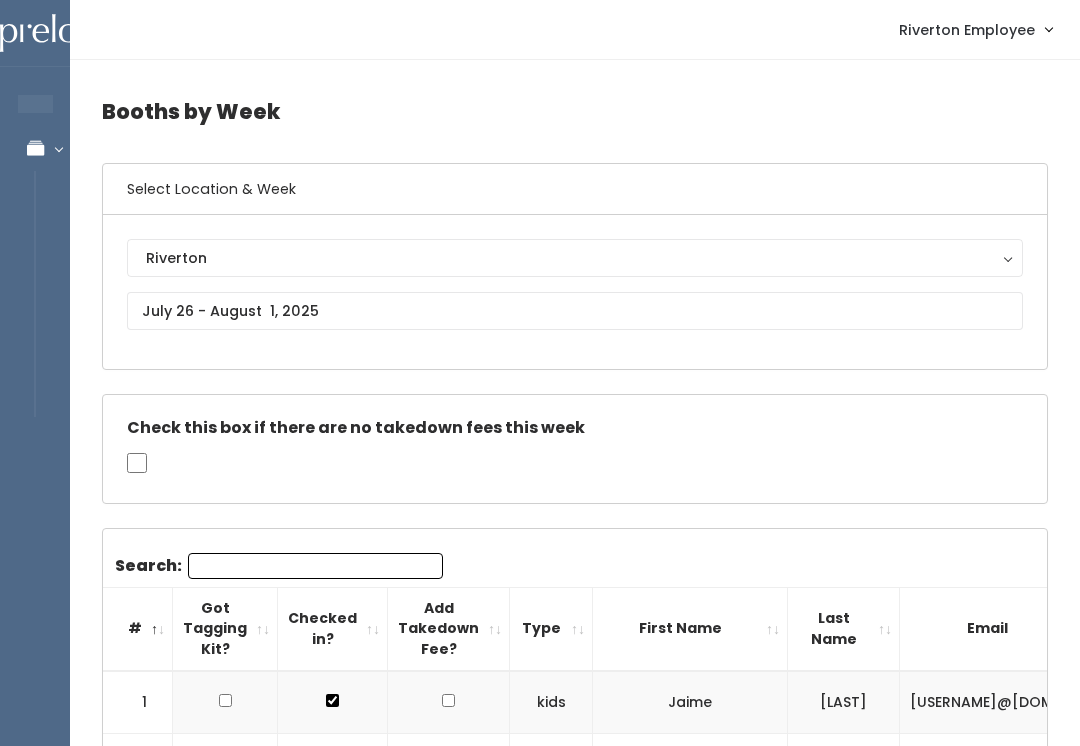 scroll, scrollTop: 0, scrollLeft: 0, axis: both 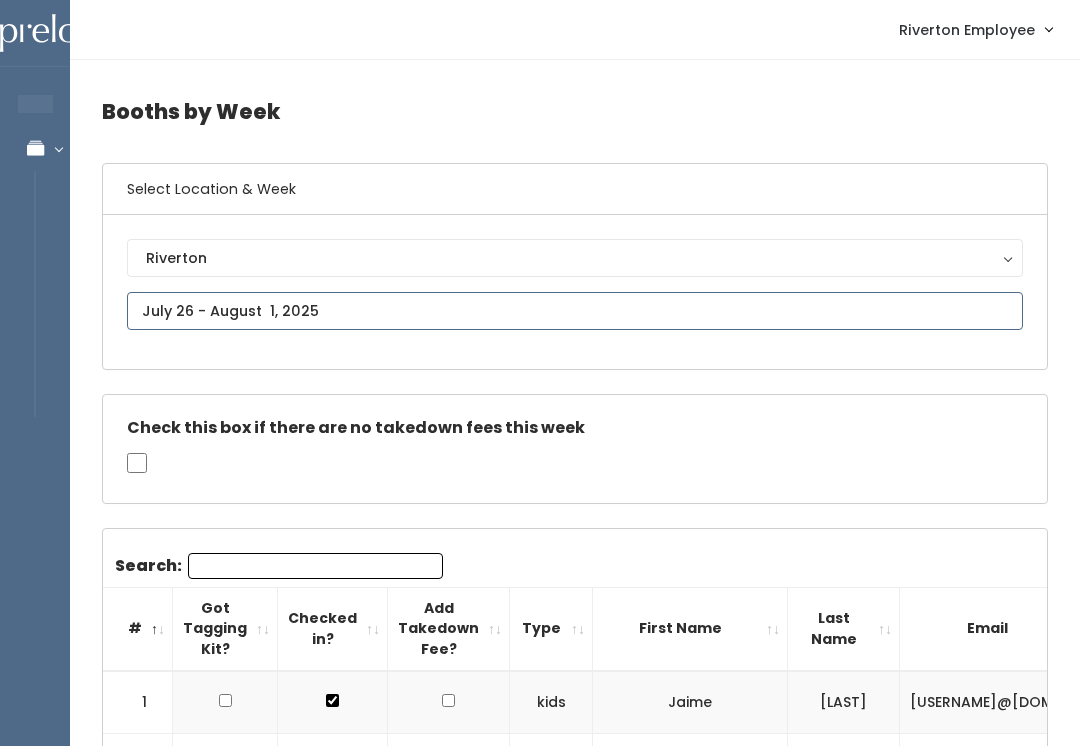 click at bounding box center [575, 311] 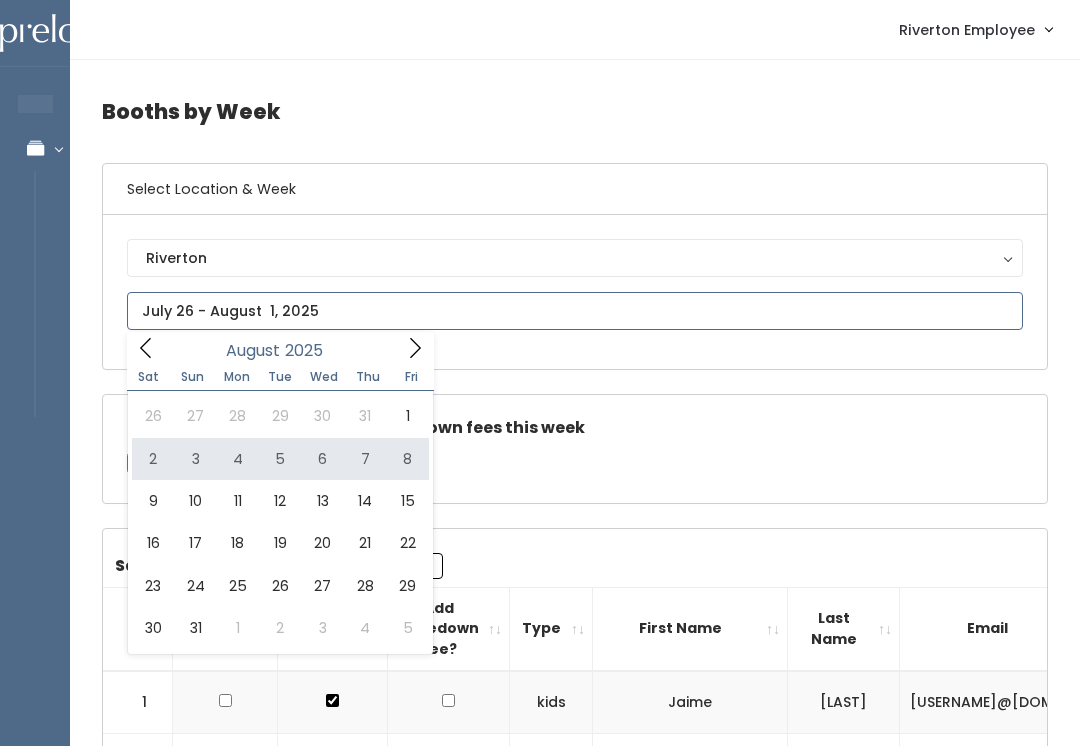type on "[DATE] to [DATE]" 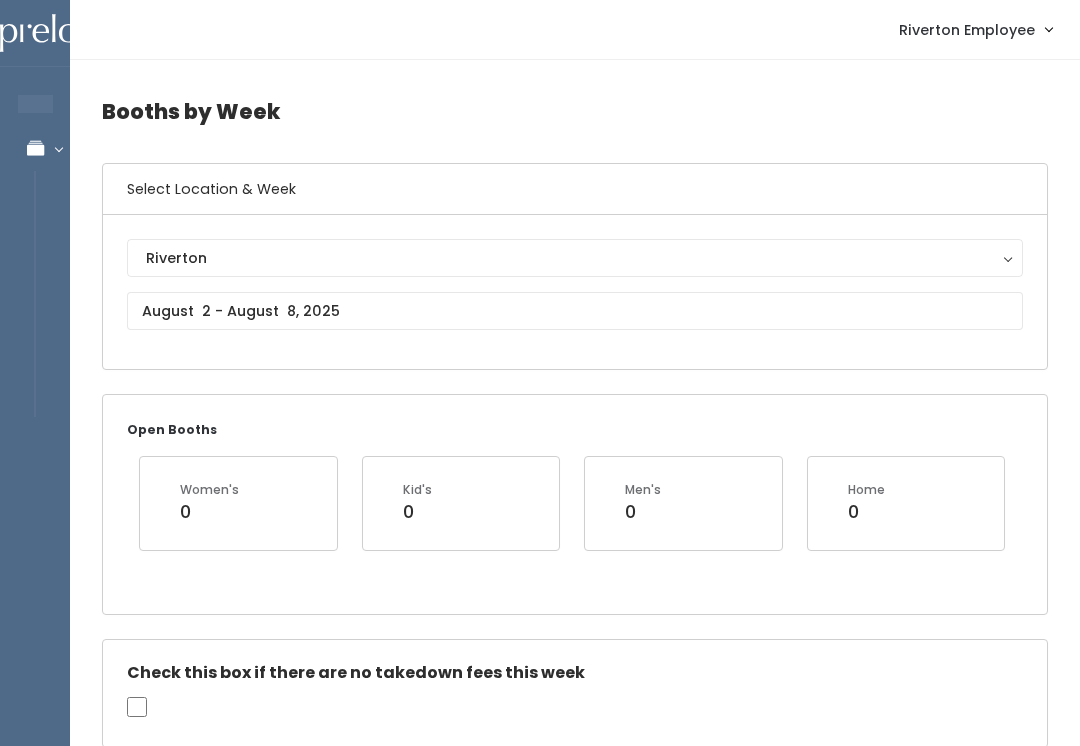 scroll, scrollTop: 0, scrollLeft: 0, axis: both 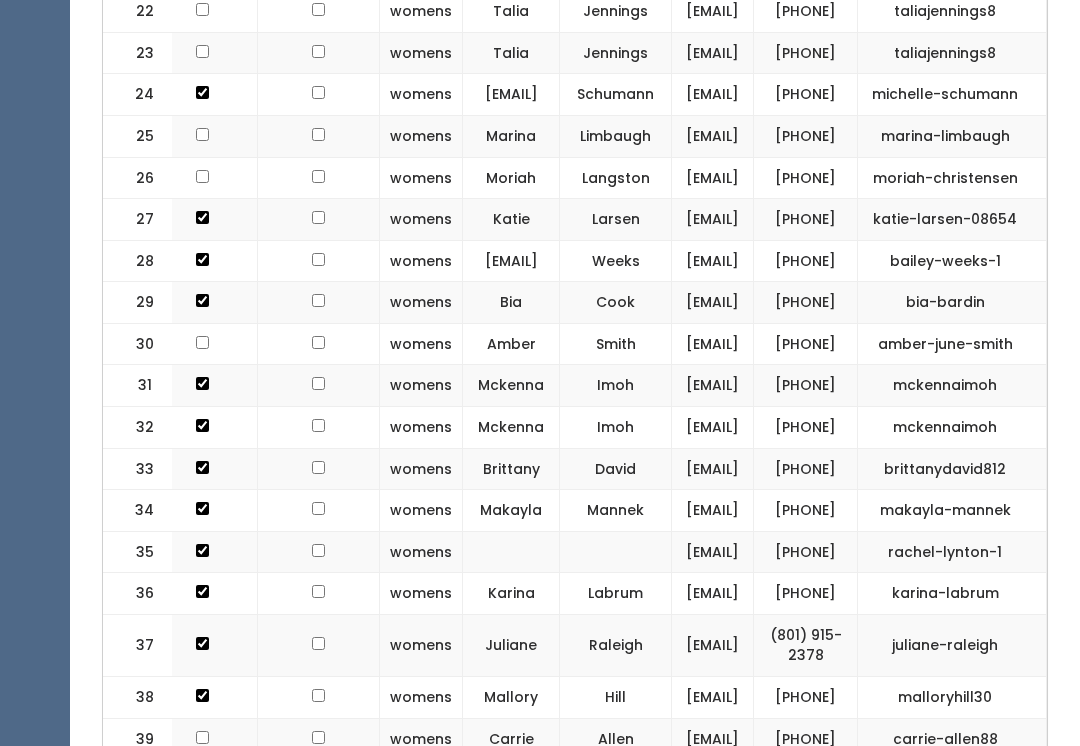 click on "(801) 310-4318" at bounding box center (806, -30) 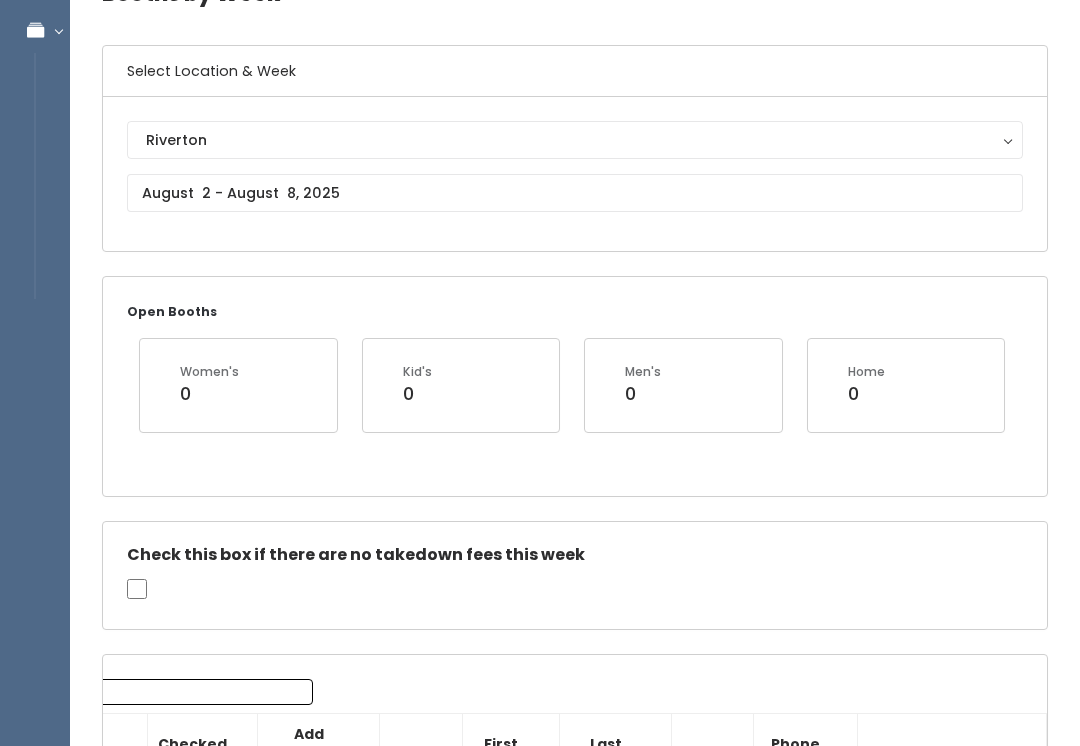 scroll, scrollTop: 0, scrollLeft: 0, axis: both 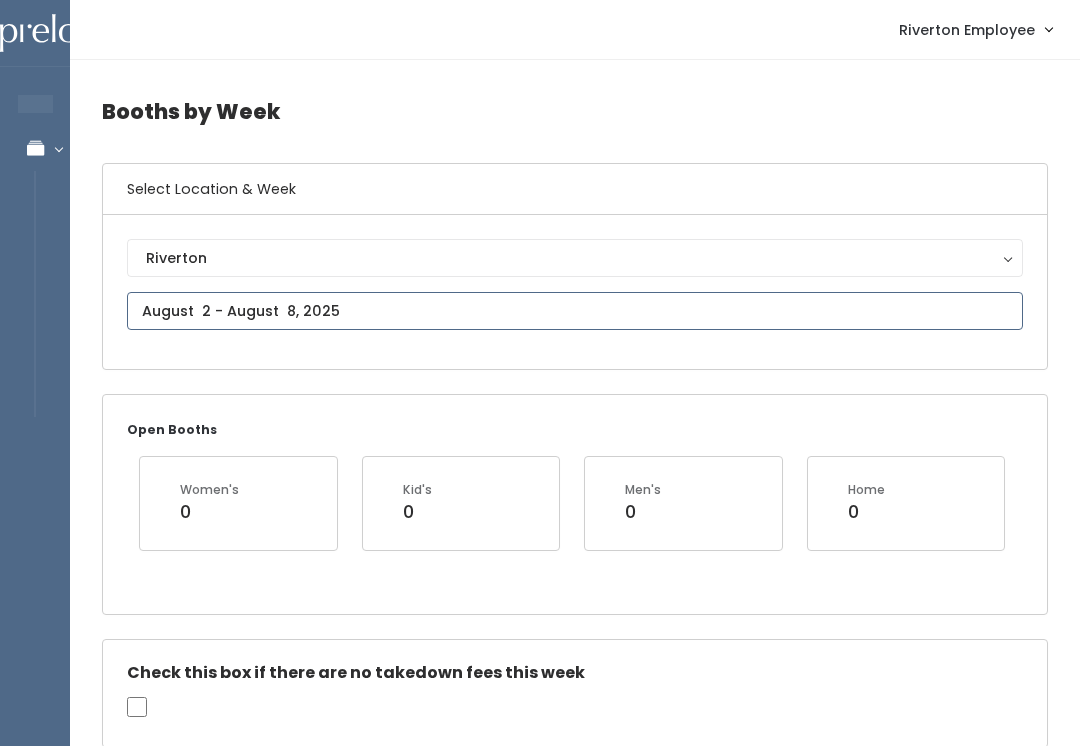 click on "EMPLOYEES
Manage Bookings
Booths by Week
All Bookings
Bookings with Booths
Booth Discounts
Seller Check-in
Riverton Employee
Admin Home
My bookings
Account settings" at bounding box center (540, 1946) 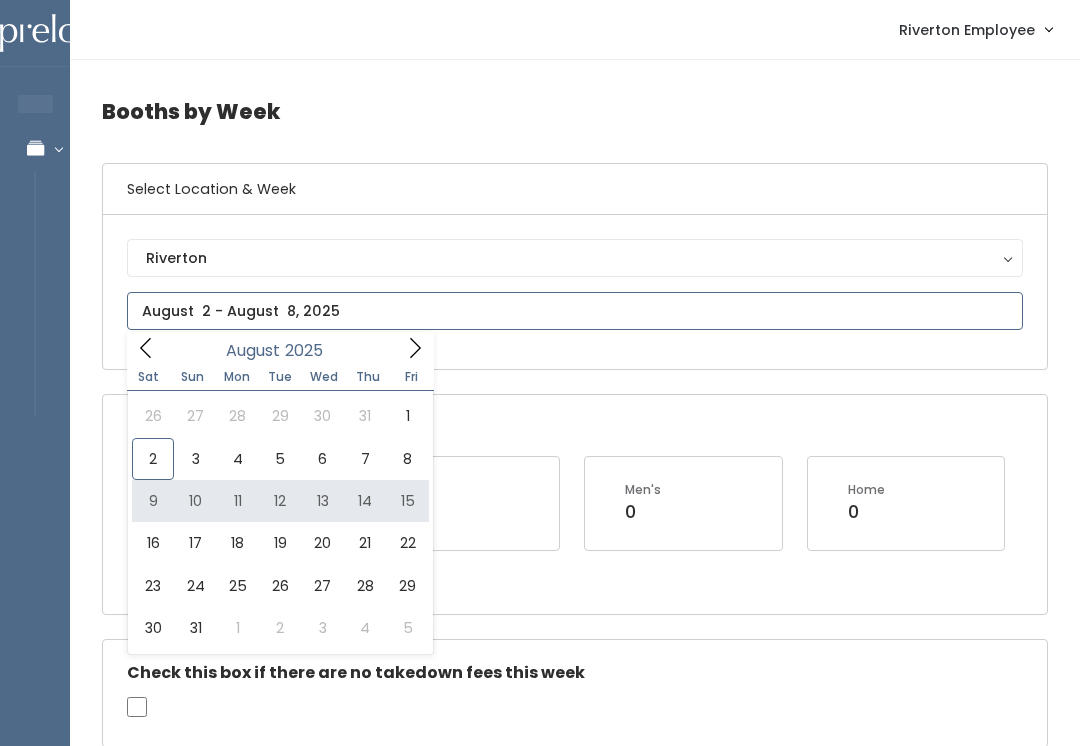 type on "August 9 to August 15" 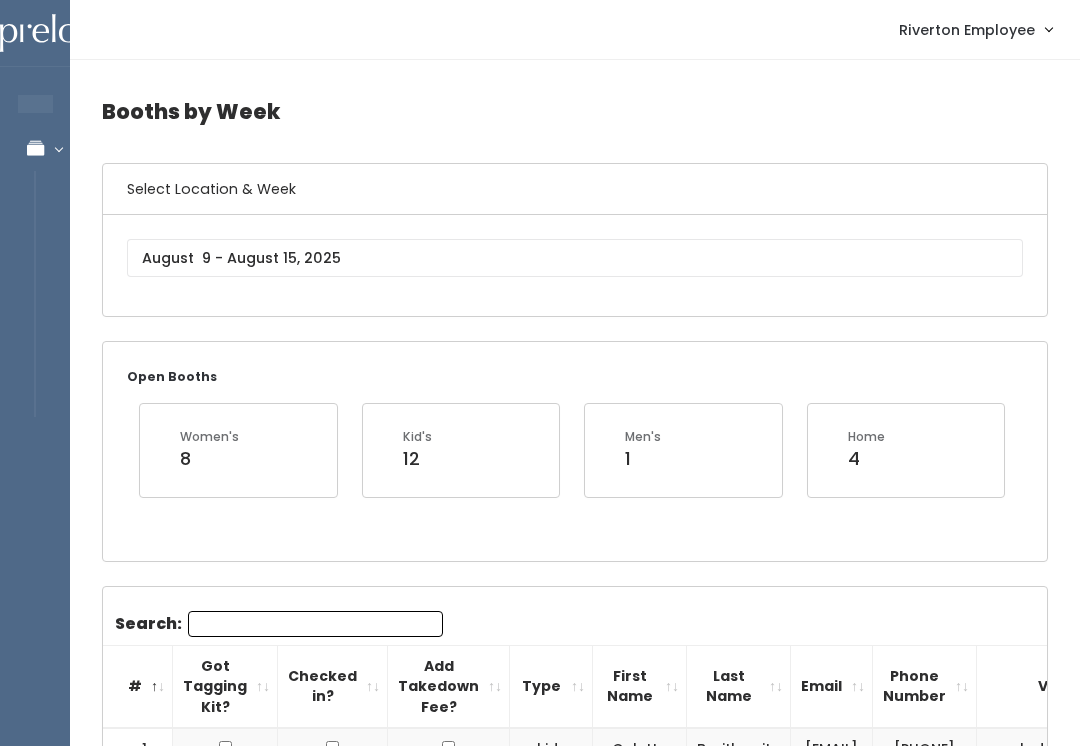 scroll, scrollTop: 0, scrollLeft: 0, axis: both 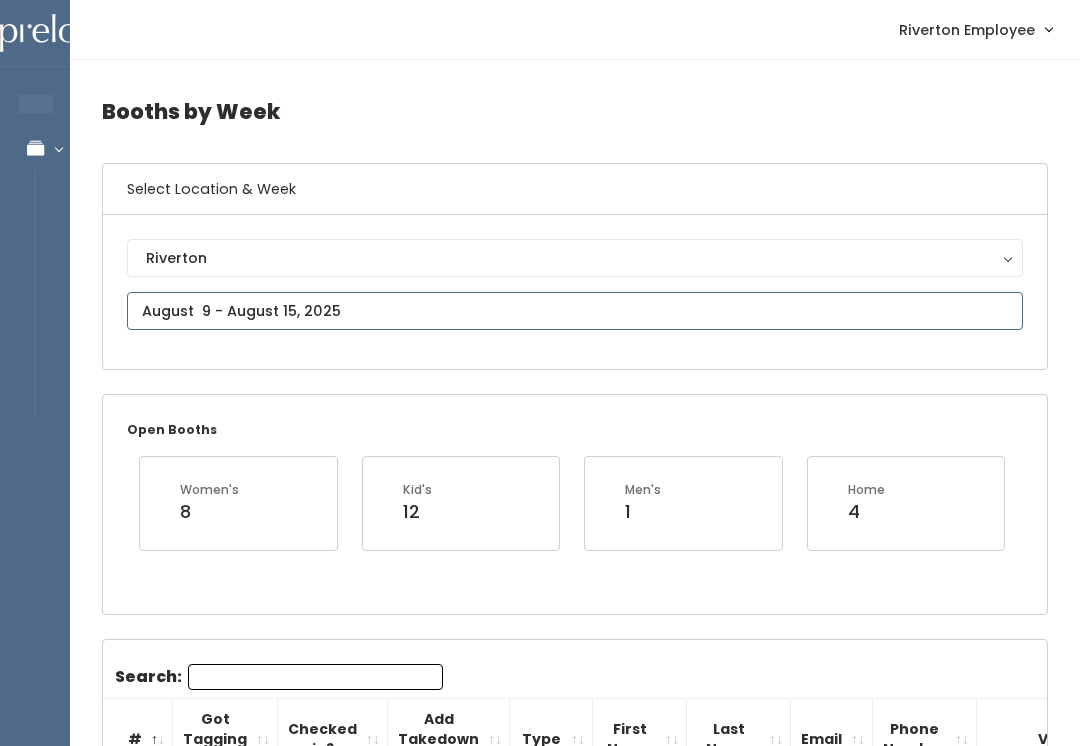 click at bounding box center [575, 311] 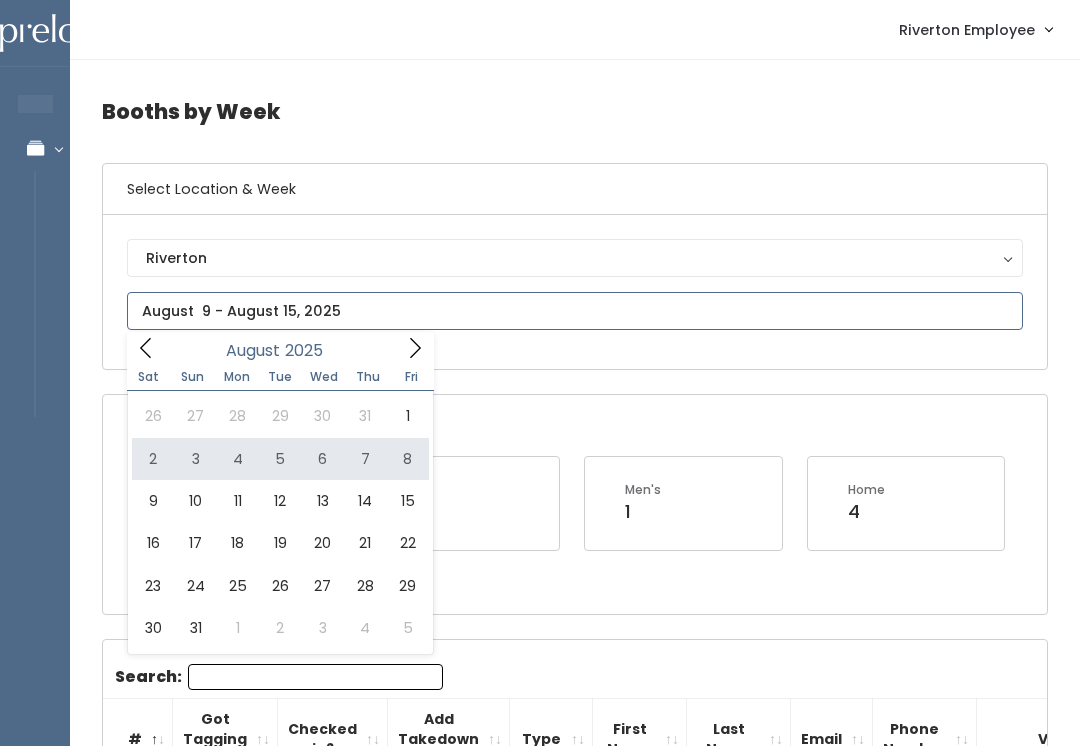 type on "[DATE] to [DATE]" 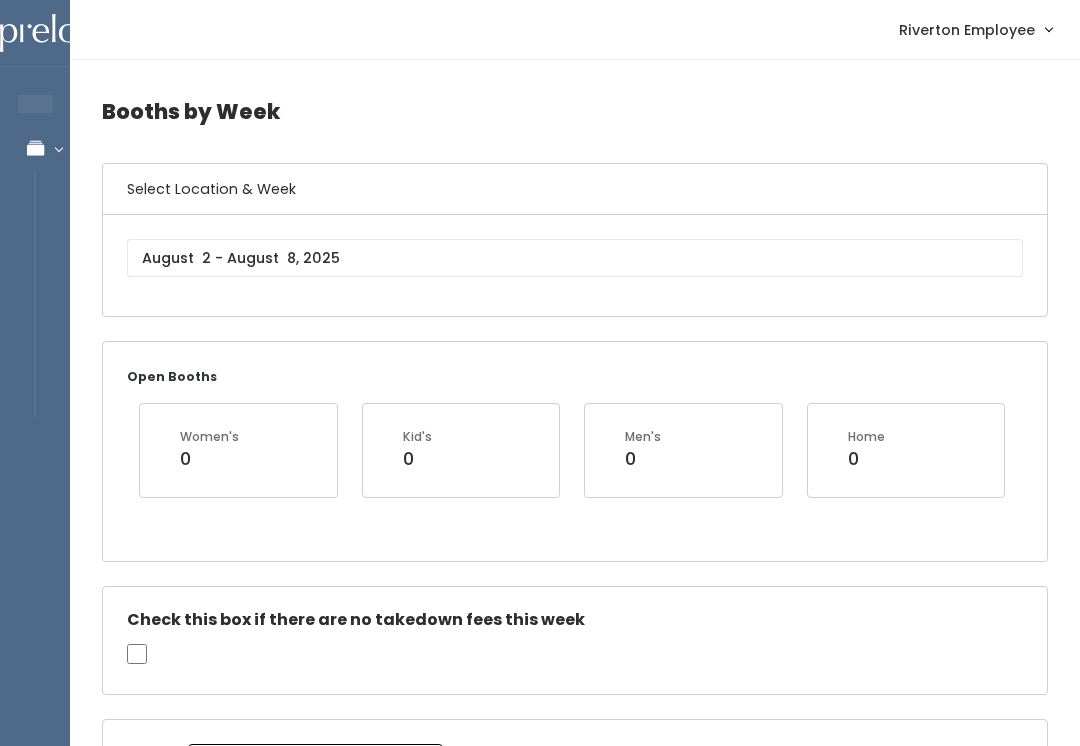 scroll, scrollTop: 0, scrollLeft: 0, axis: both 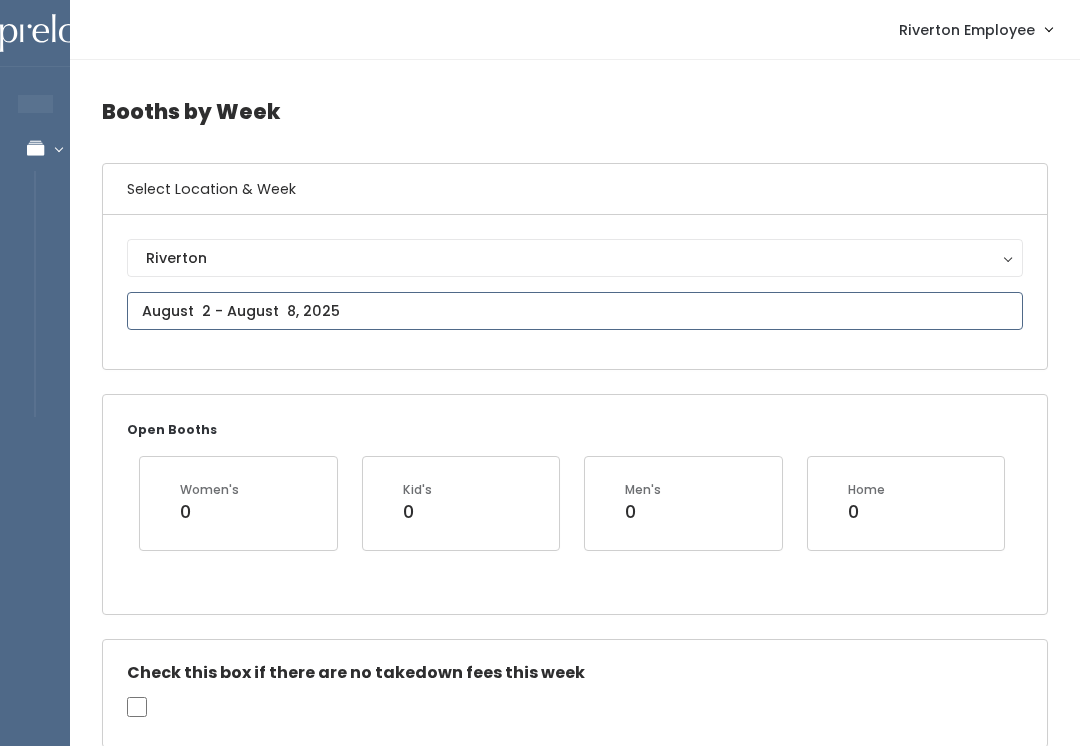click at bounding box center [575, 311] 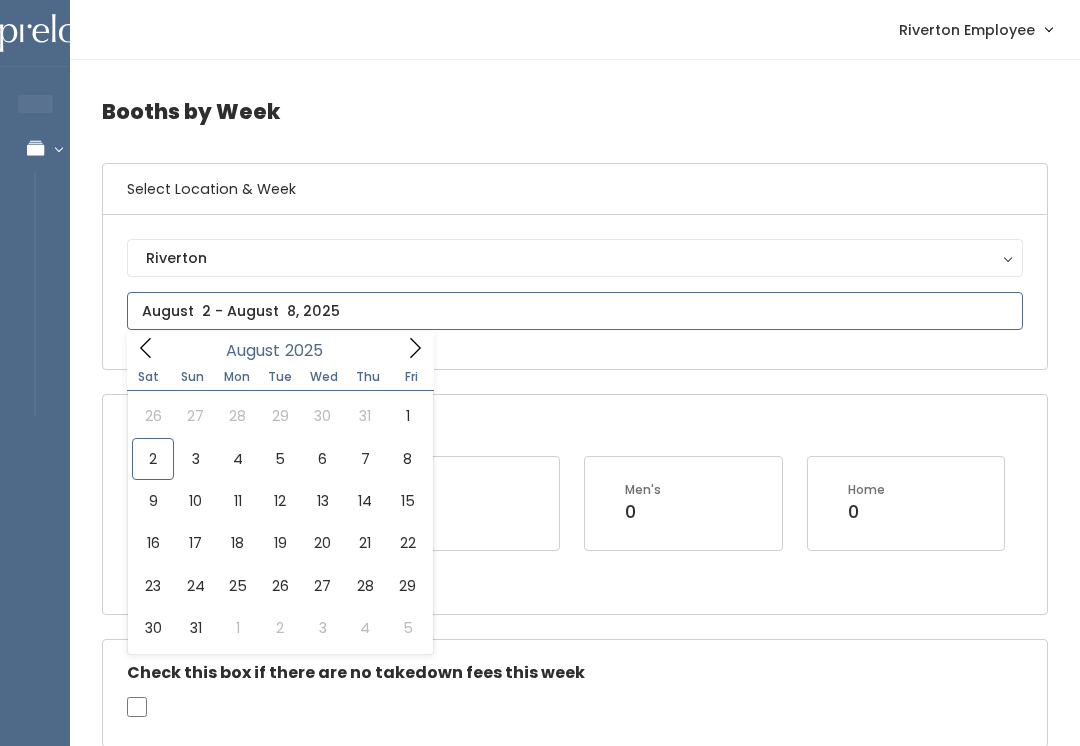 type on "July 26 to August 1" 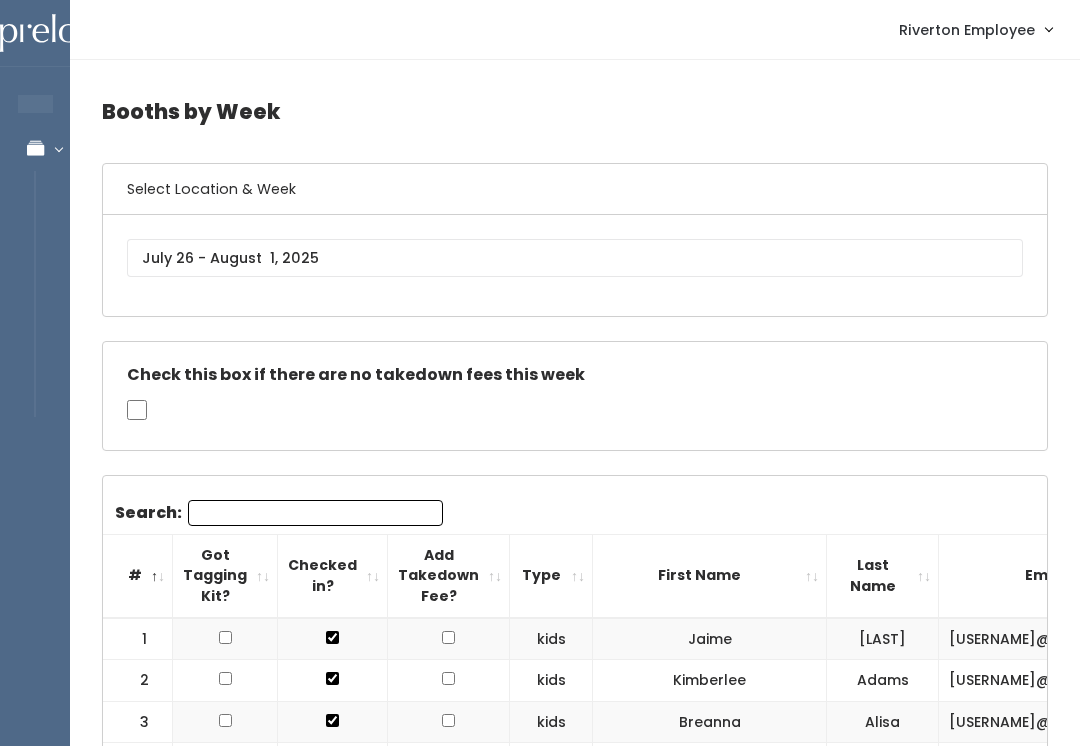 scroll, scrollTop: 0, scrollLeft: 0, axis: both 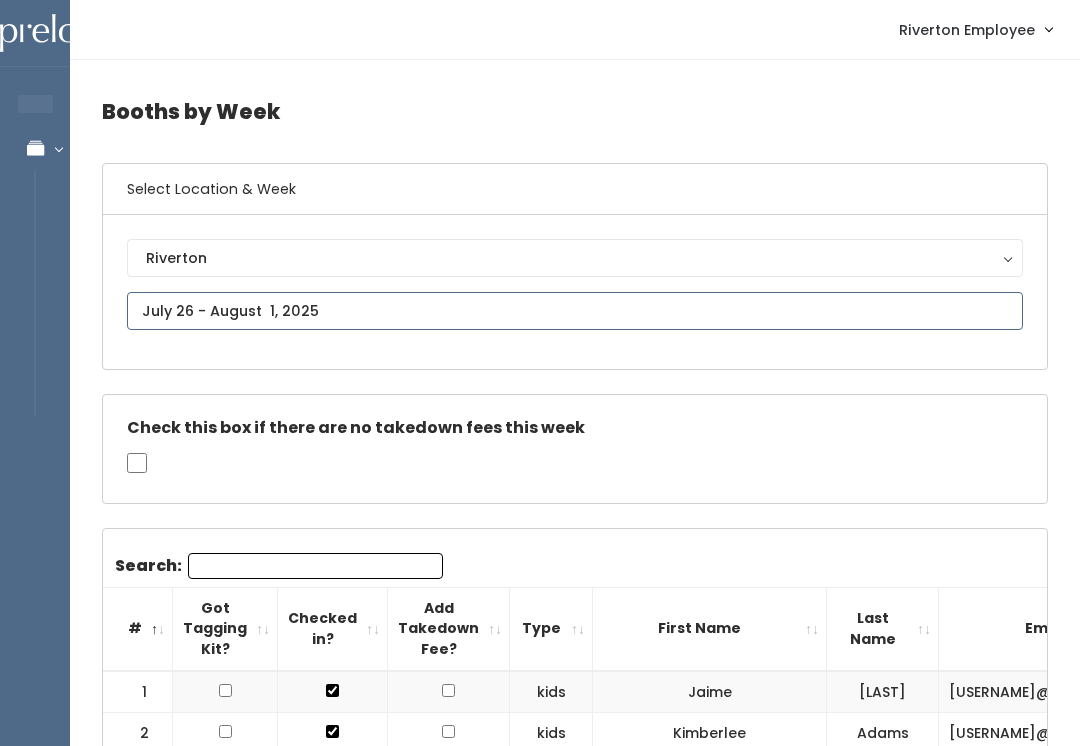 click on "EMPLOYEES
Manage Bookings
Booths by Week
All Bookings
Bookings with Booths
Booth Discounts
Seller Check-in
Riverton Employee
Admin Home
My bookings
Logout" at bounding box center (540, 1824) 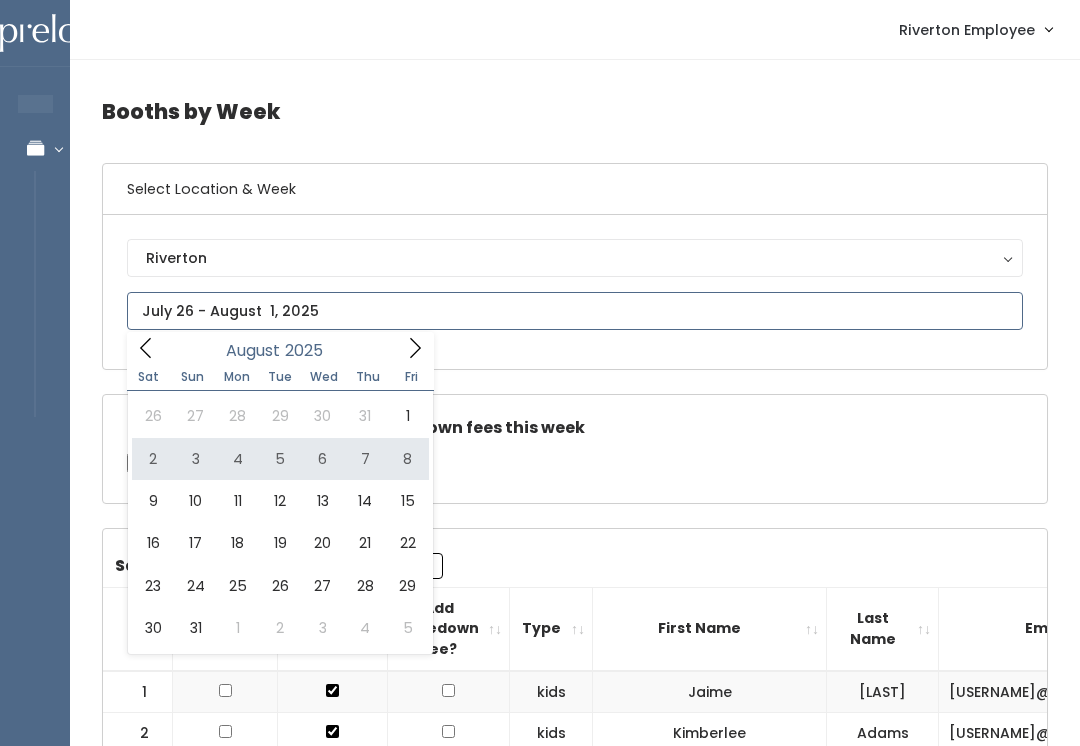 type on "[DATE] to [DATE]" 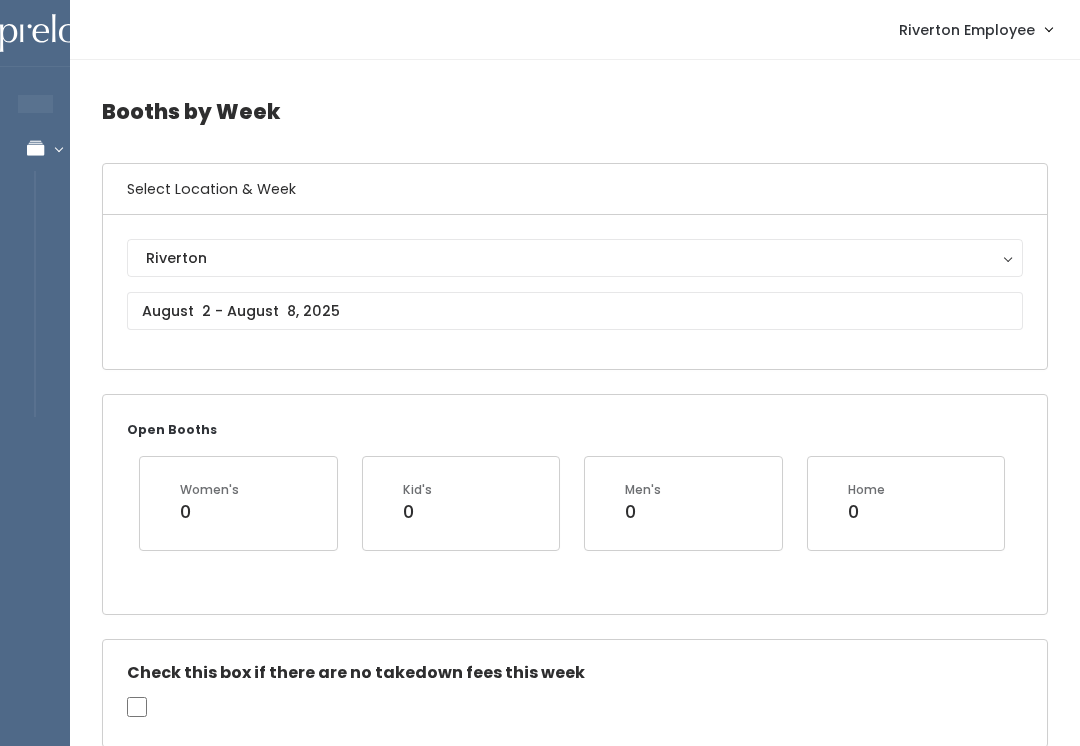 scroll, scrollTop: 0, scrollLeft: 0, axis: both 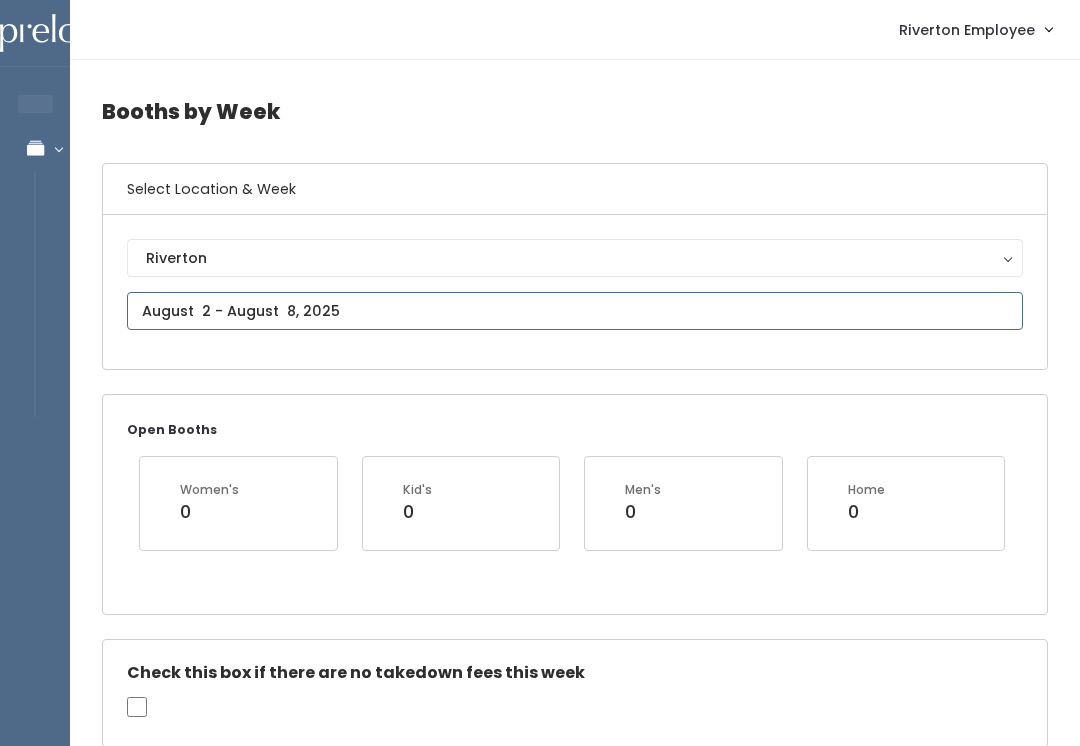click at bounding box center (575, 311) 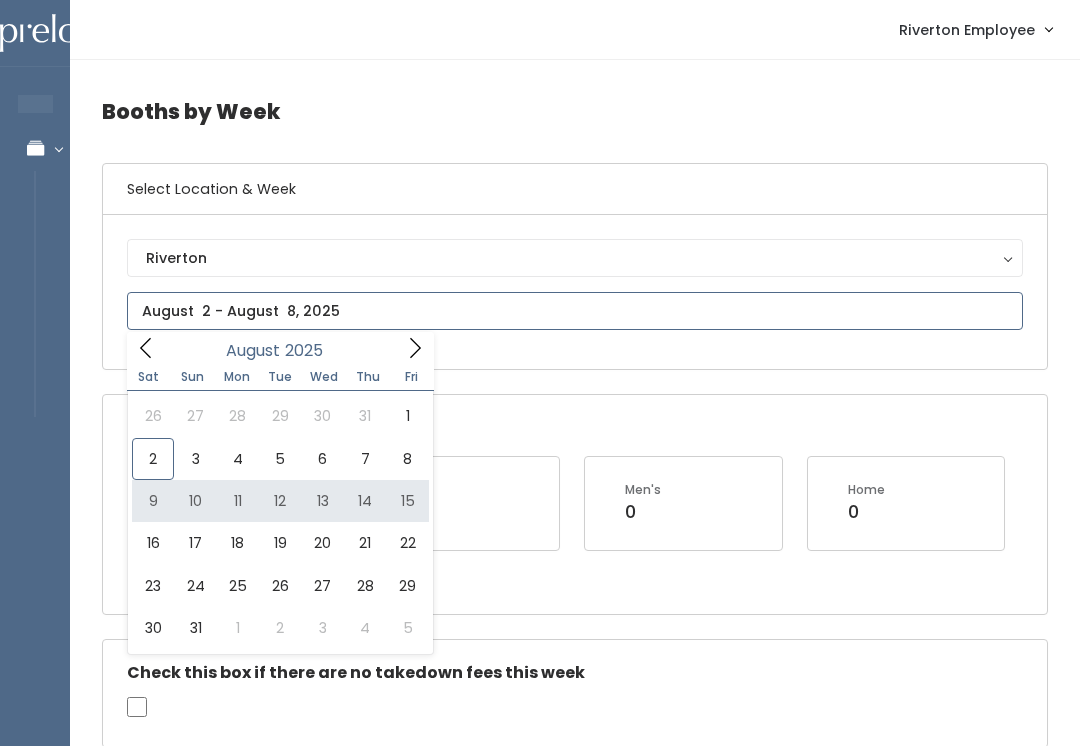 type on "August 9 to August 15" 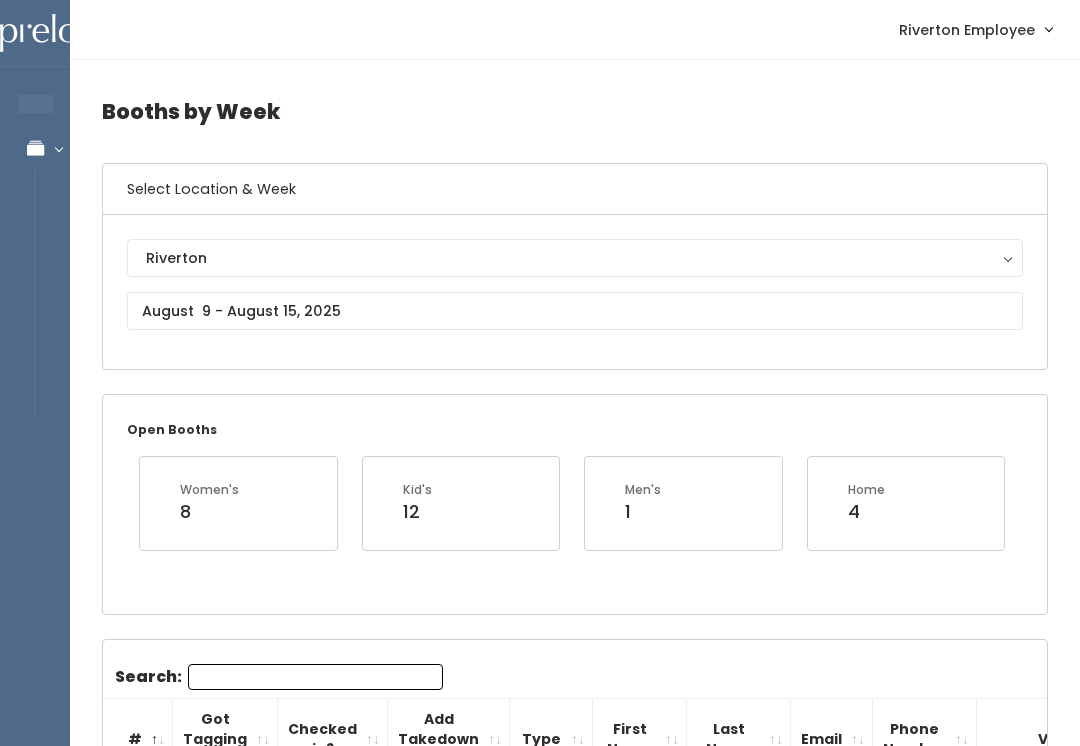 scroll, scrollTop: 0, scrollLeft: 0, axis: both 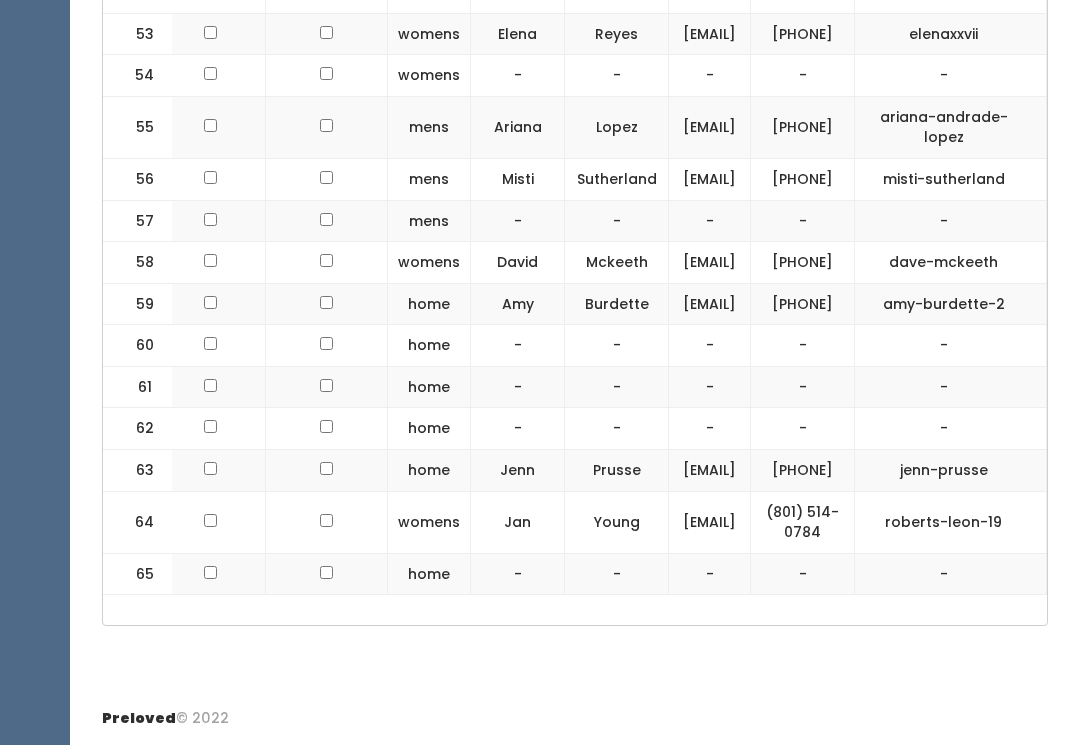 click on "Booths by Week
Select Location & Week
Riverton
Riverton
Open Booths
Women's
8
Kid's
12
Men's
1
Home  4" at bounding box center [575, -1130] 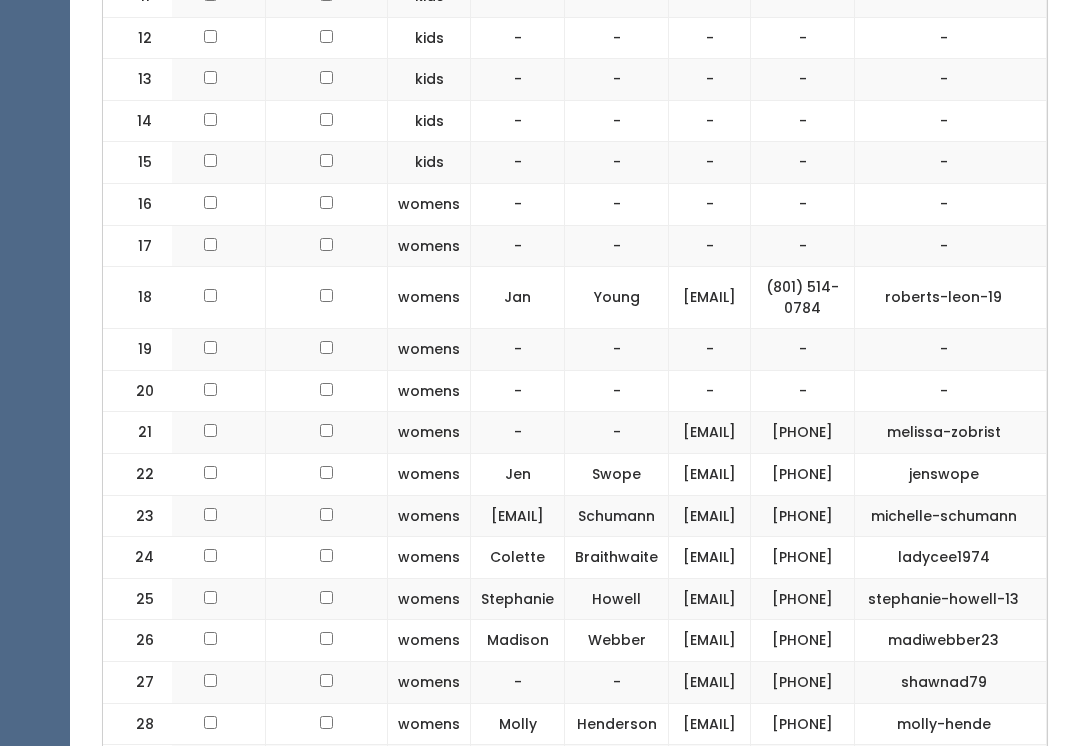 scroll, scrollTop: 1044, scrollLeft: 0, axis: vertical 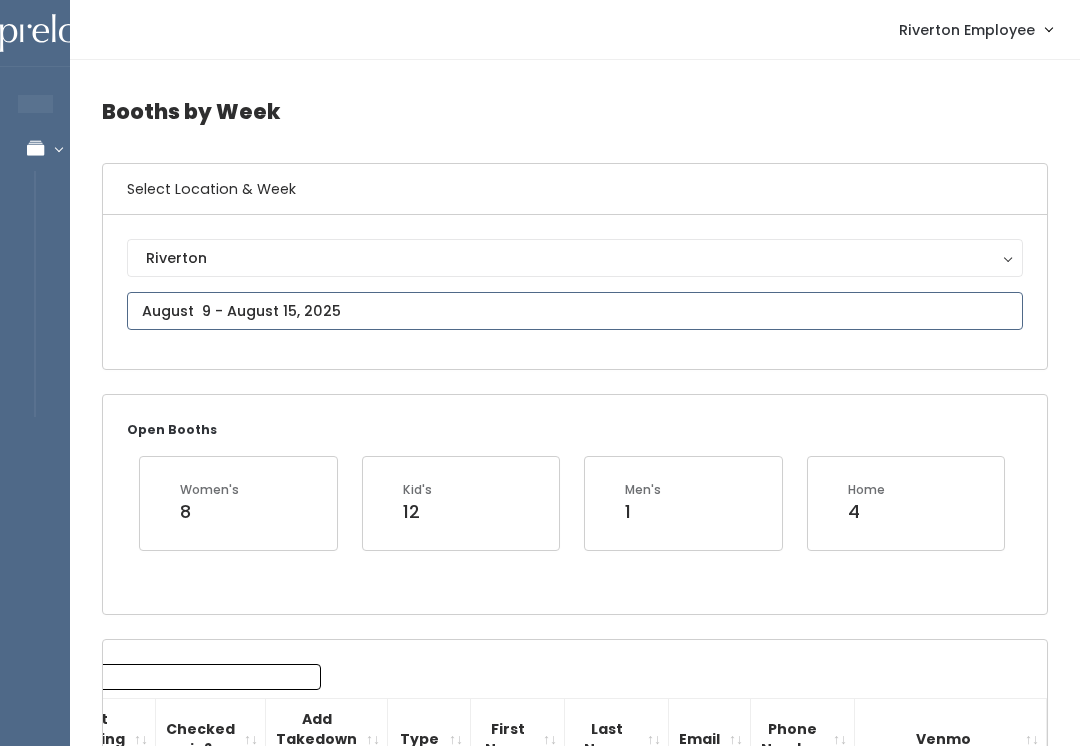 click on "EMPLOYEES
Manage Bookings
Booths by Week
All Bookings
Bookings with Booths
Booth Discounts
Seller Check-in
Riverton Employee
Admin Home
My bookings
Account settings" at bounding box center [540, 1879] 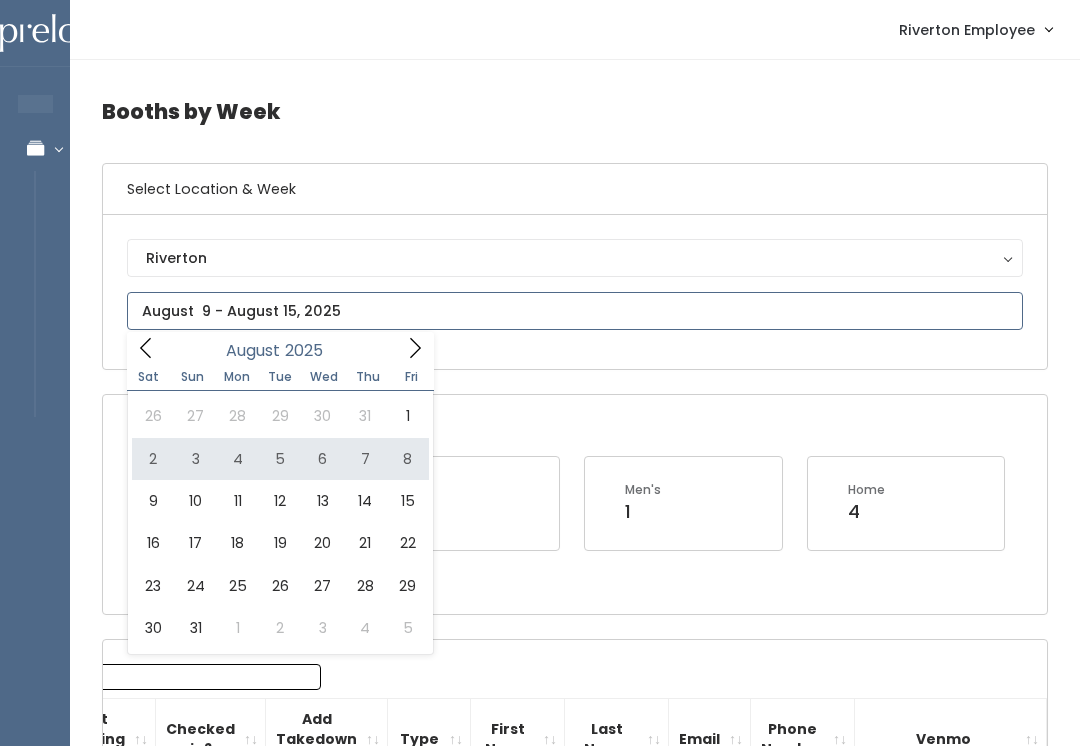 type on "[DATE] to [DATE]" 